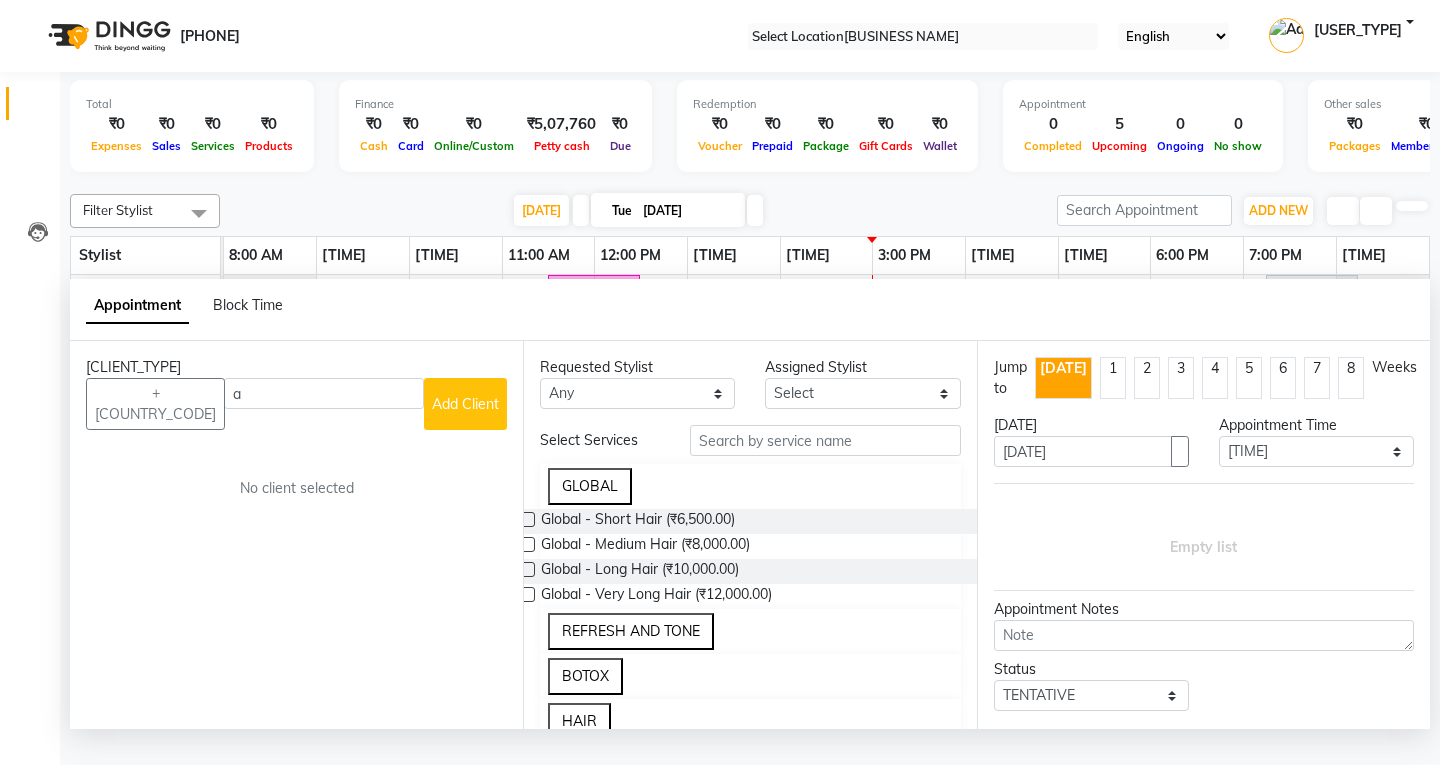 scroll, scrollTop: 0, scrollLeft: 0, axis: both 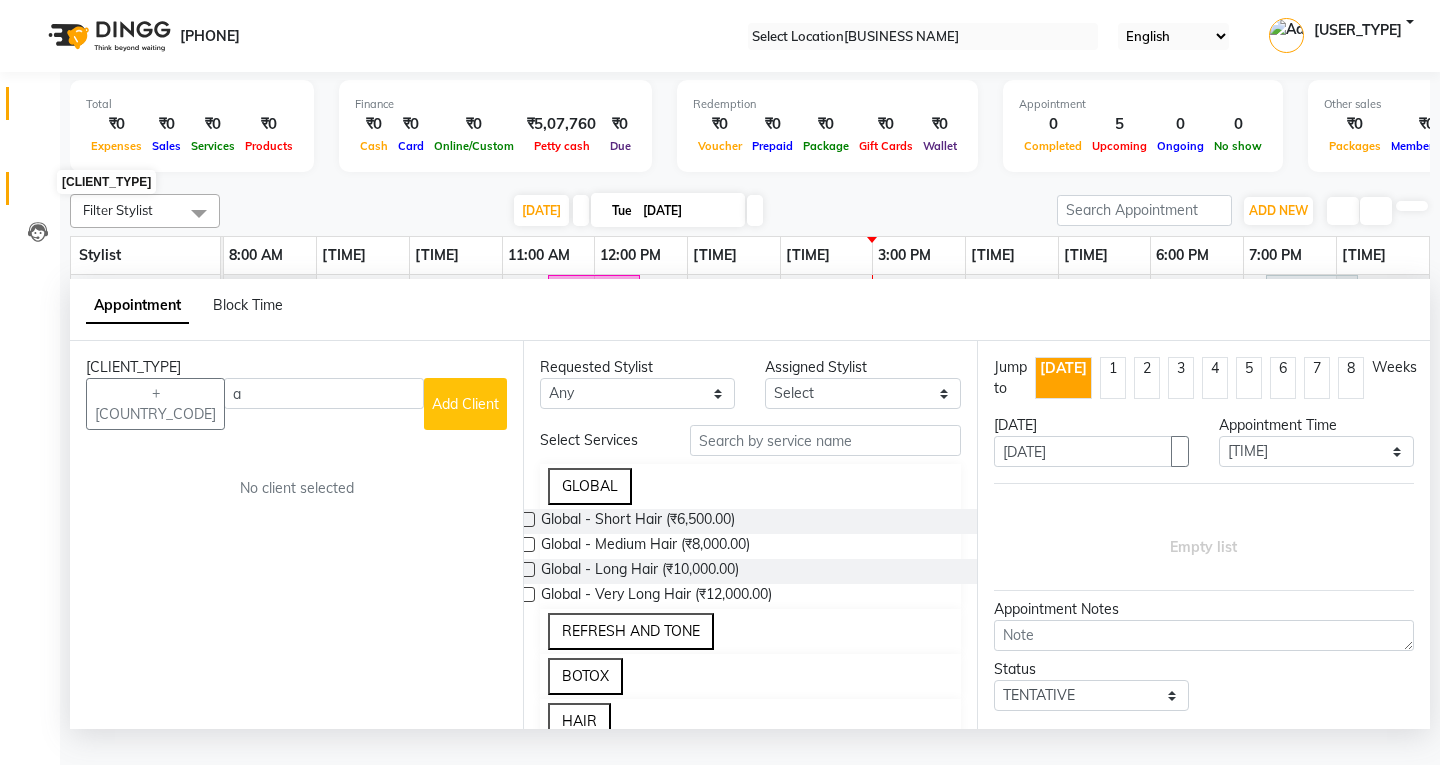 click at bounding box center (38, 193) 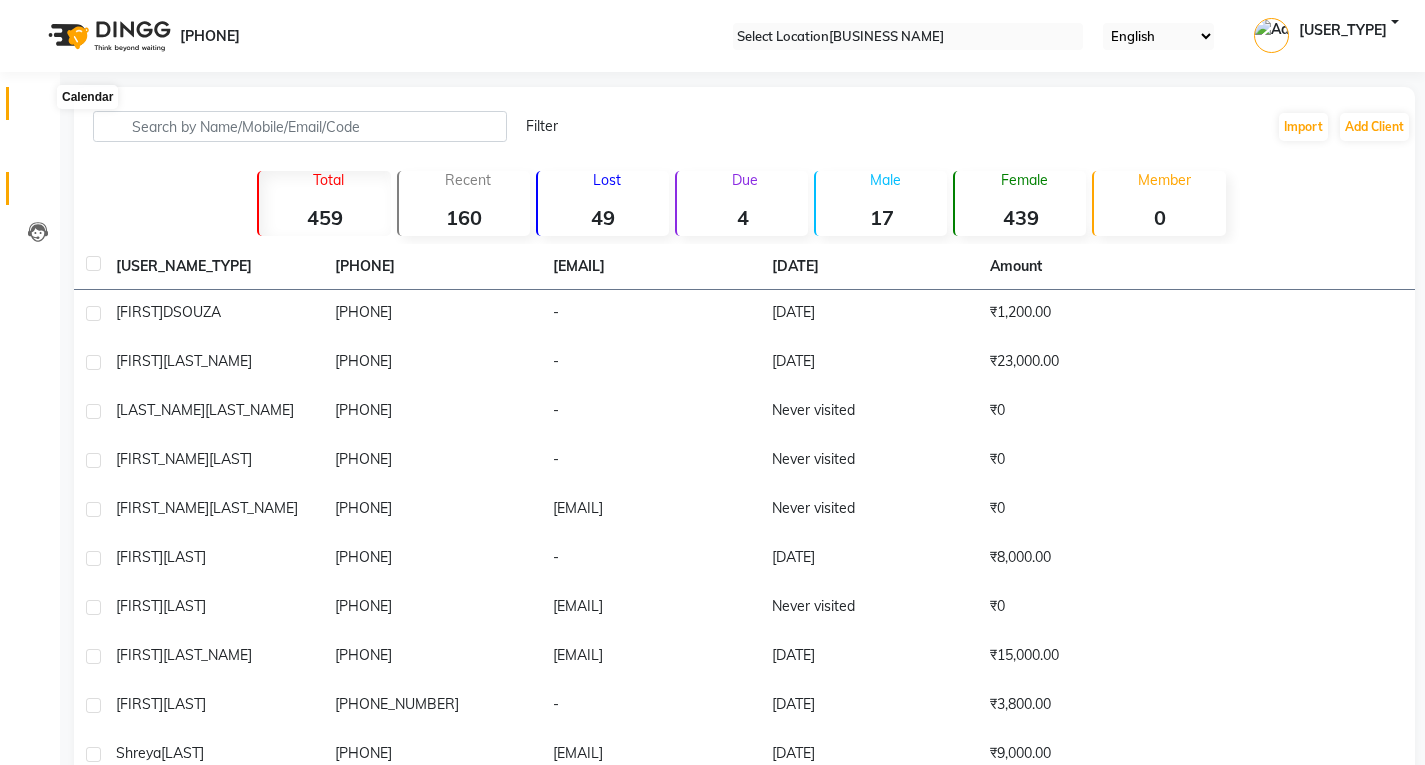 click at bounding box center (38, 108) 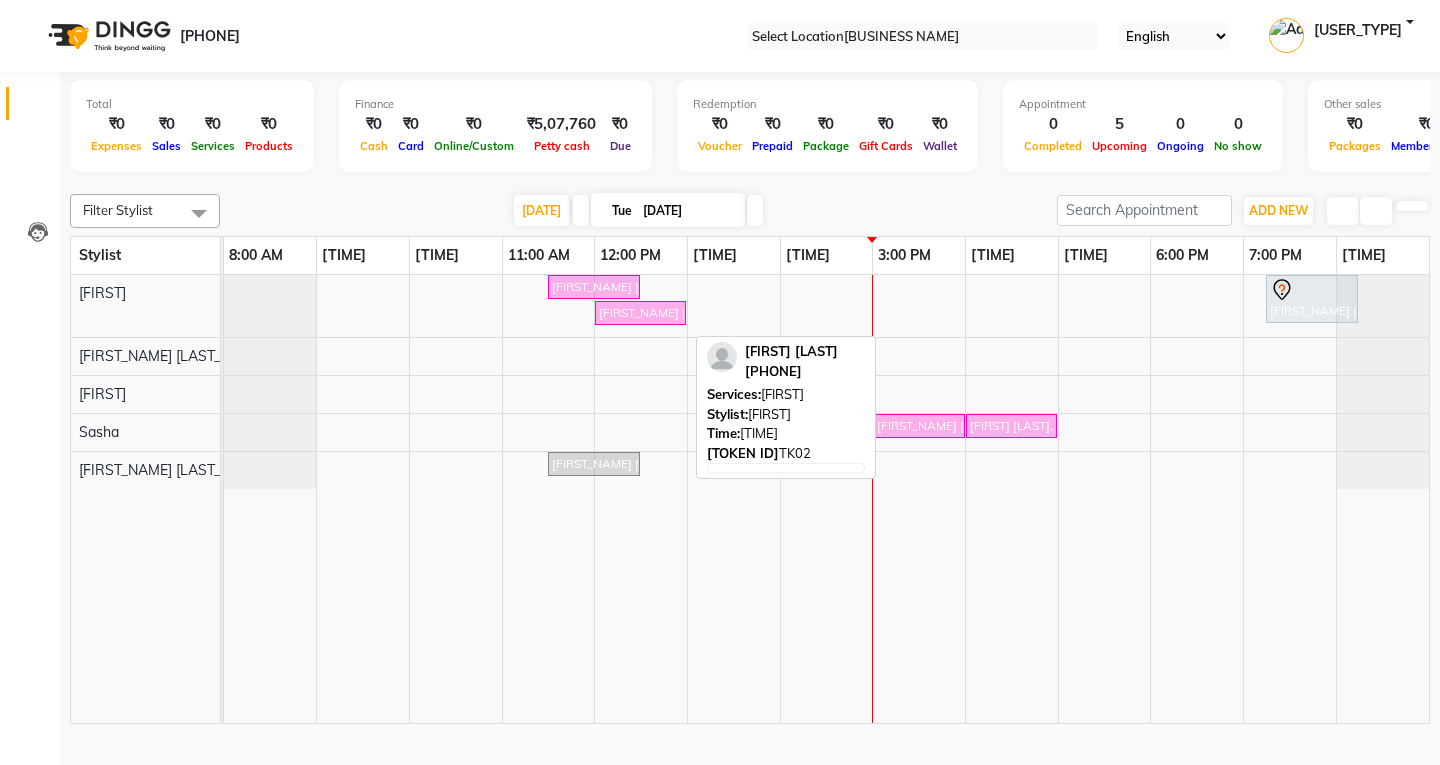 click on "[FIRST_NAME] [LAST_NAME], [CODE], [TIME_RANGE], [SERVICE_TYPE] - [SERVICE_NAME] - [LOCATION_NAME]" at bounding box center (594, 287) 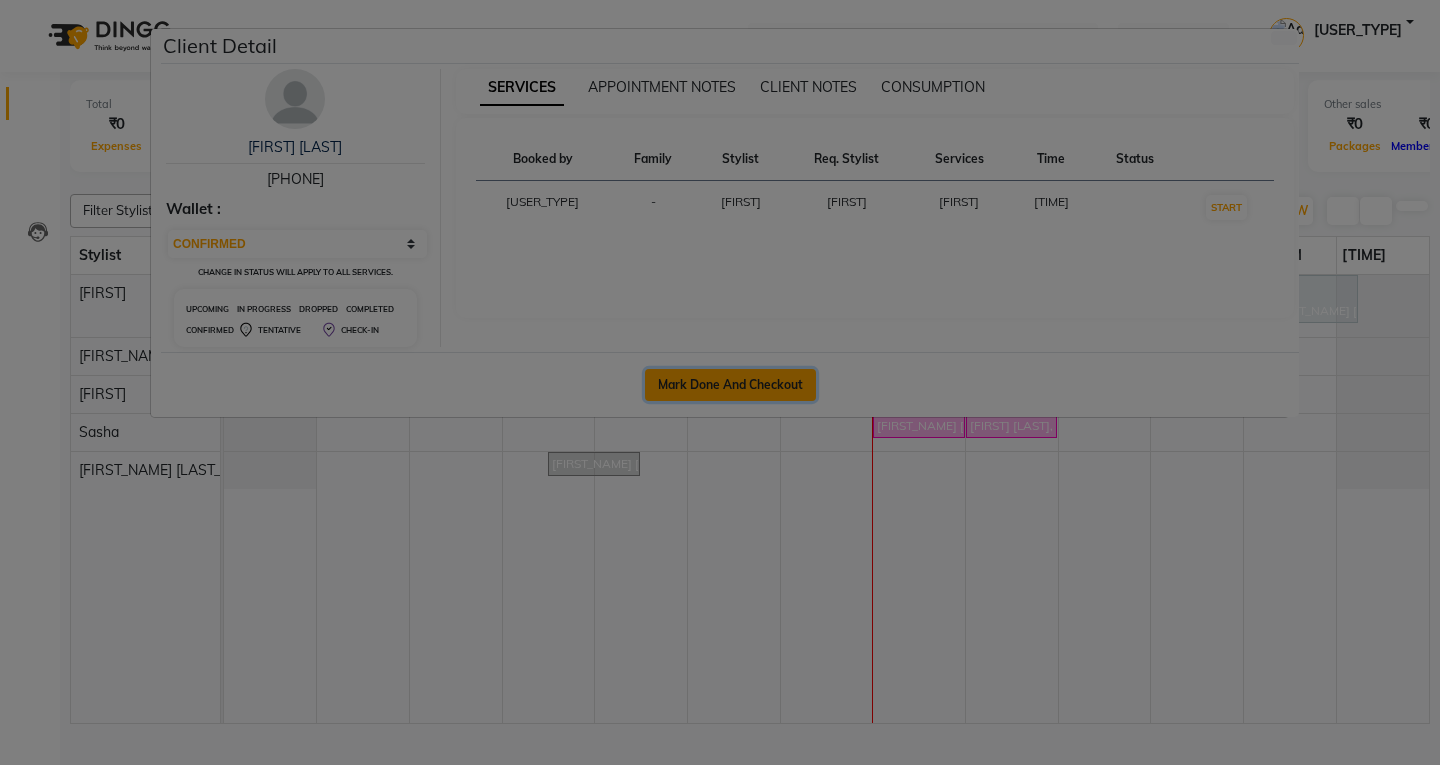click on "Mark Done And Checkout" at bounding box center (730, 385) 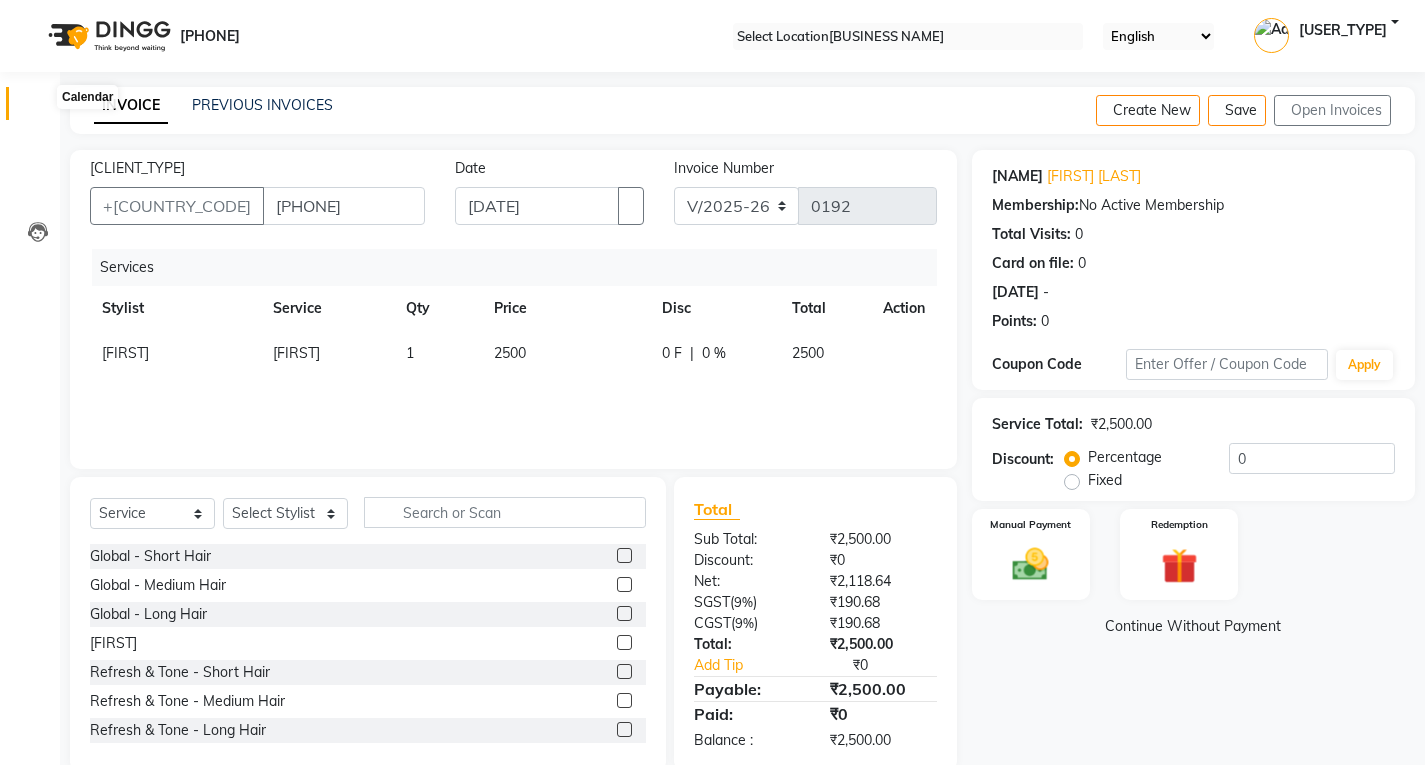 click at bounding box center (38, 108) 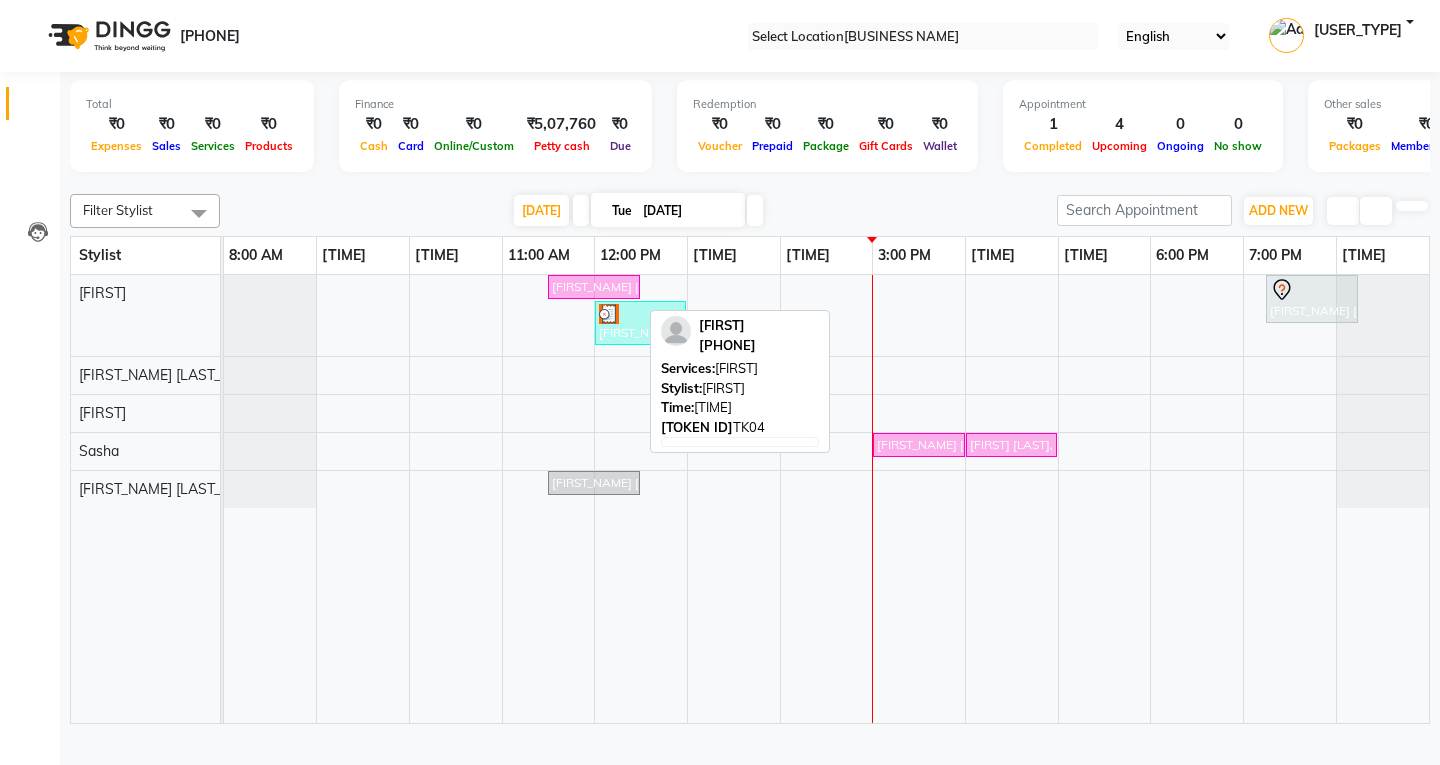 click on "[FIRST_NAME] [LAST_NAME], [CODE], [TIME_RANGE], [SERVICE_TYPE] - [SERVICE_NAME] - [LOCATION_NAME]" at bounding box center [594, 287] 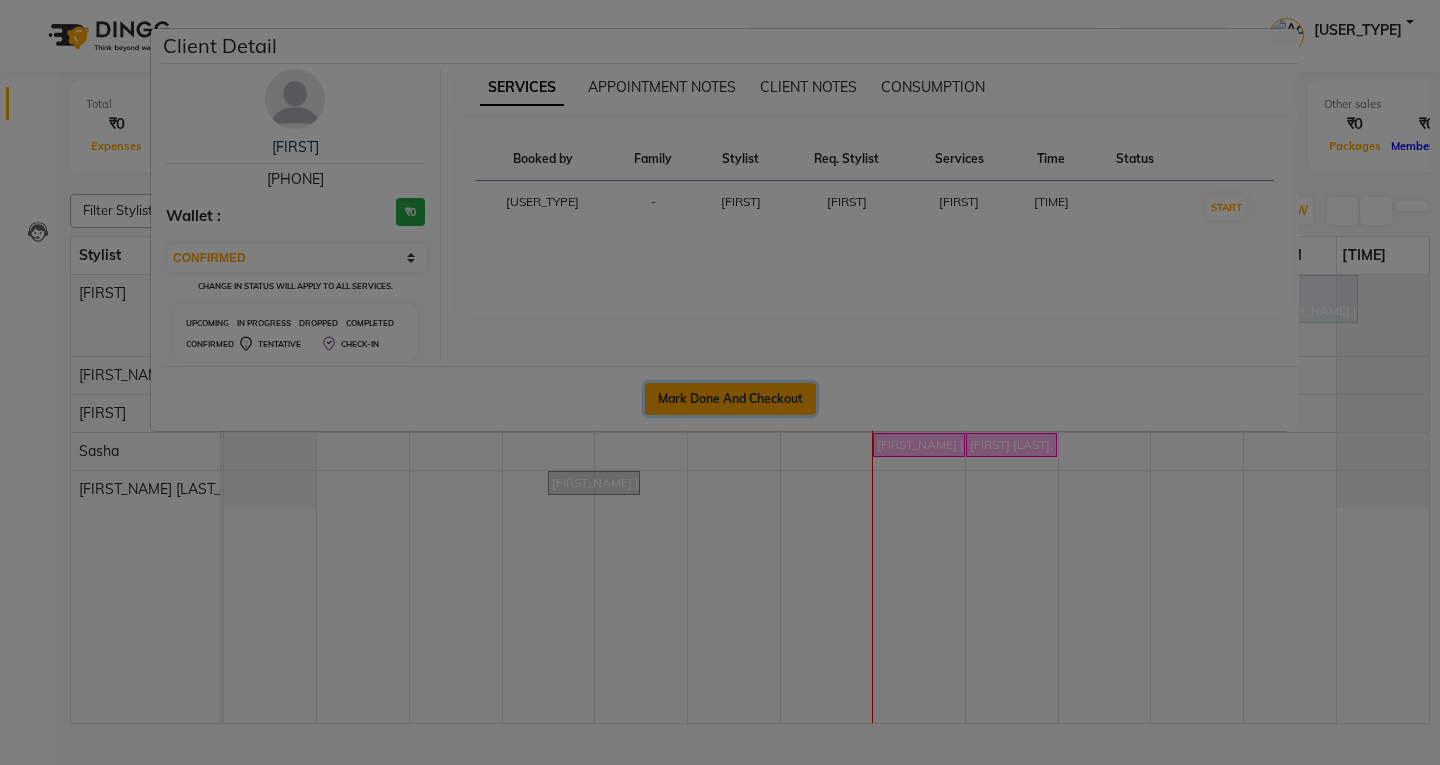 click on "Mark Done And Checkout" at bounding box center [730, 399] 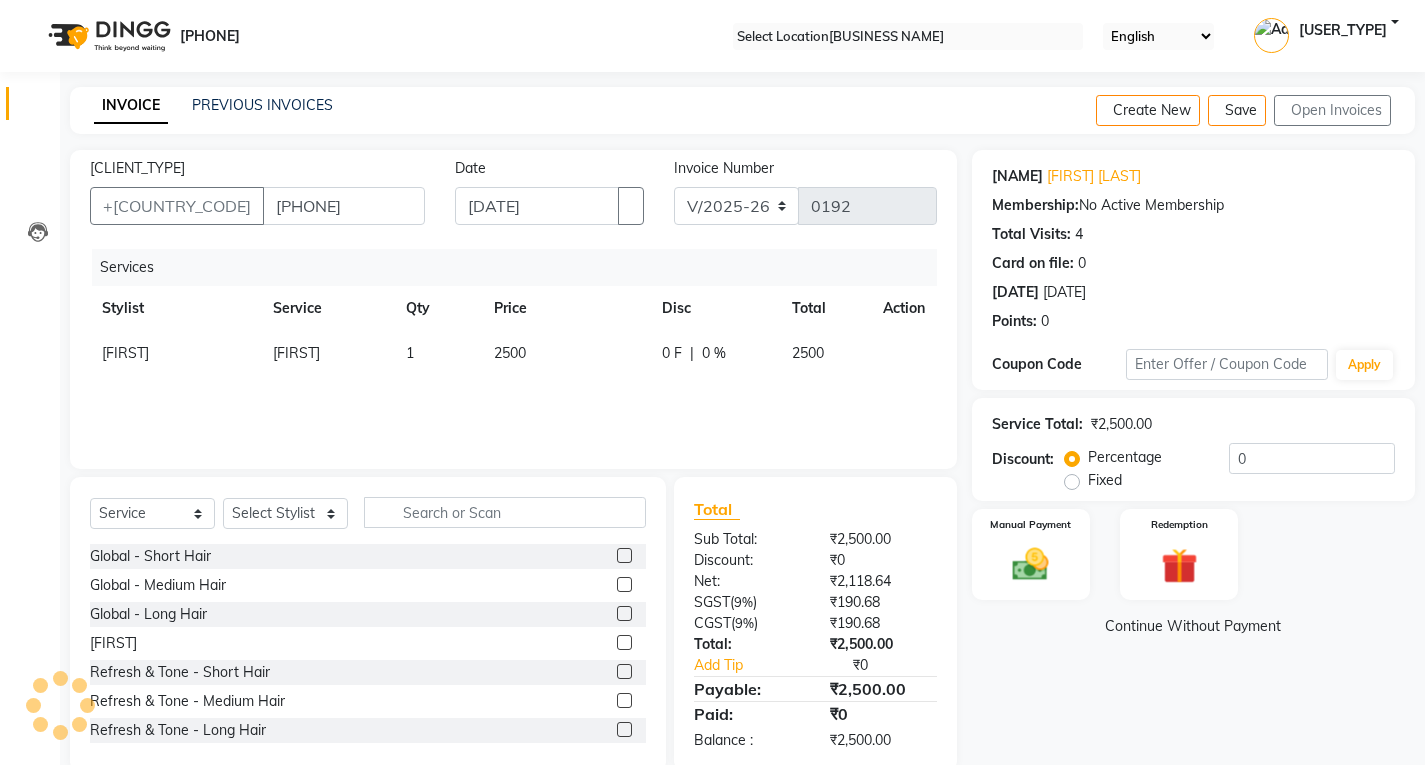 scroll, scrollTop: 36, scrollLeft: 0, axis: vertical 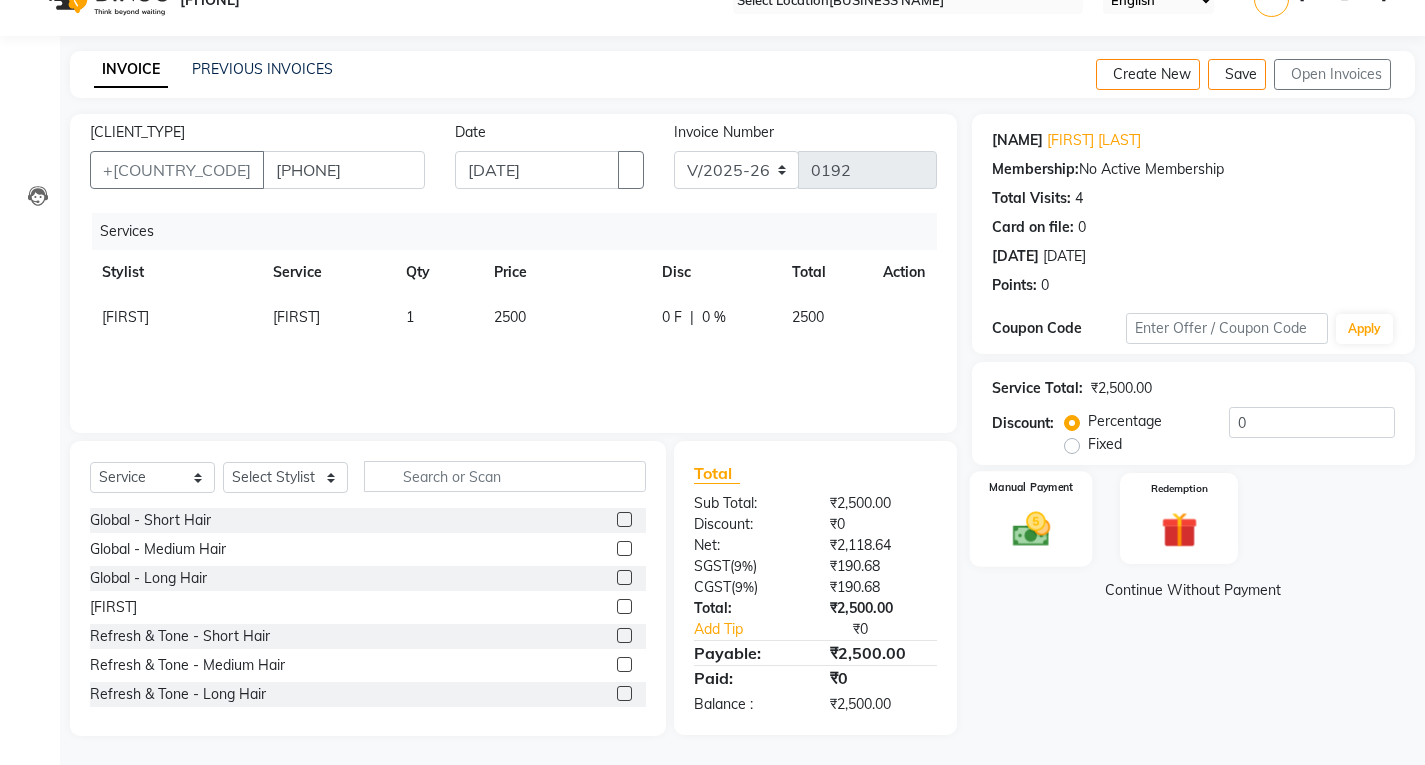 click at bounding box center (1030, 528) 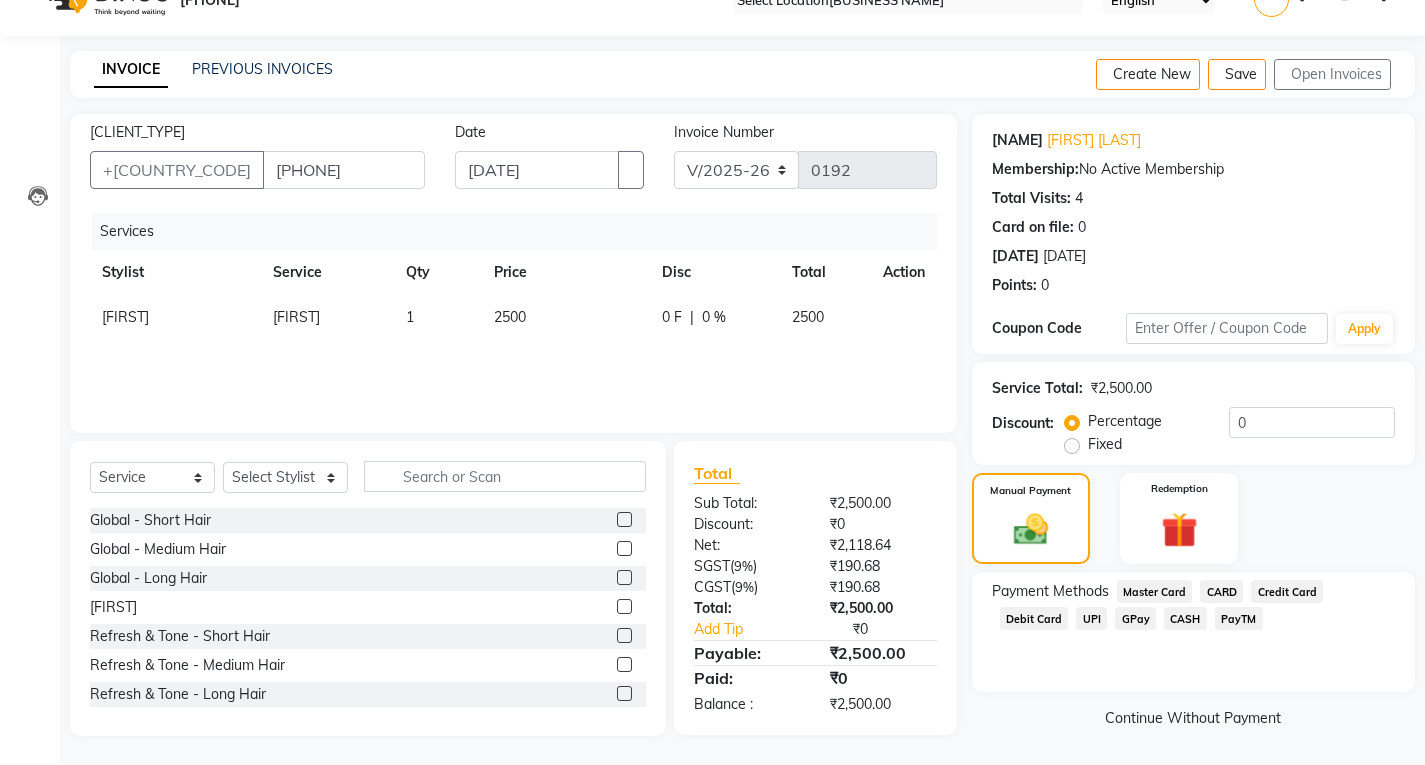 scroll, scrollTop: 41, scrollLeft: 0, axis: vertical 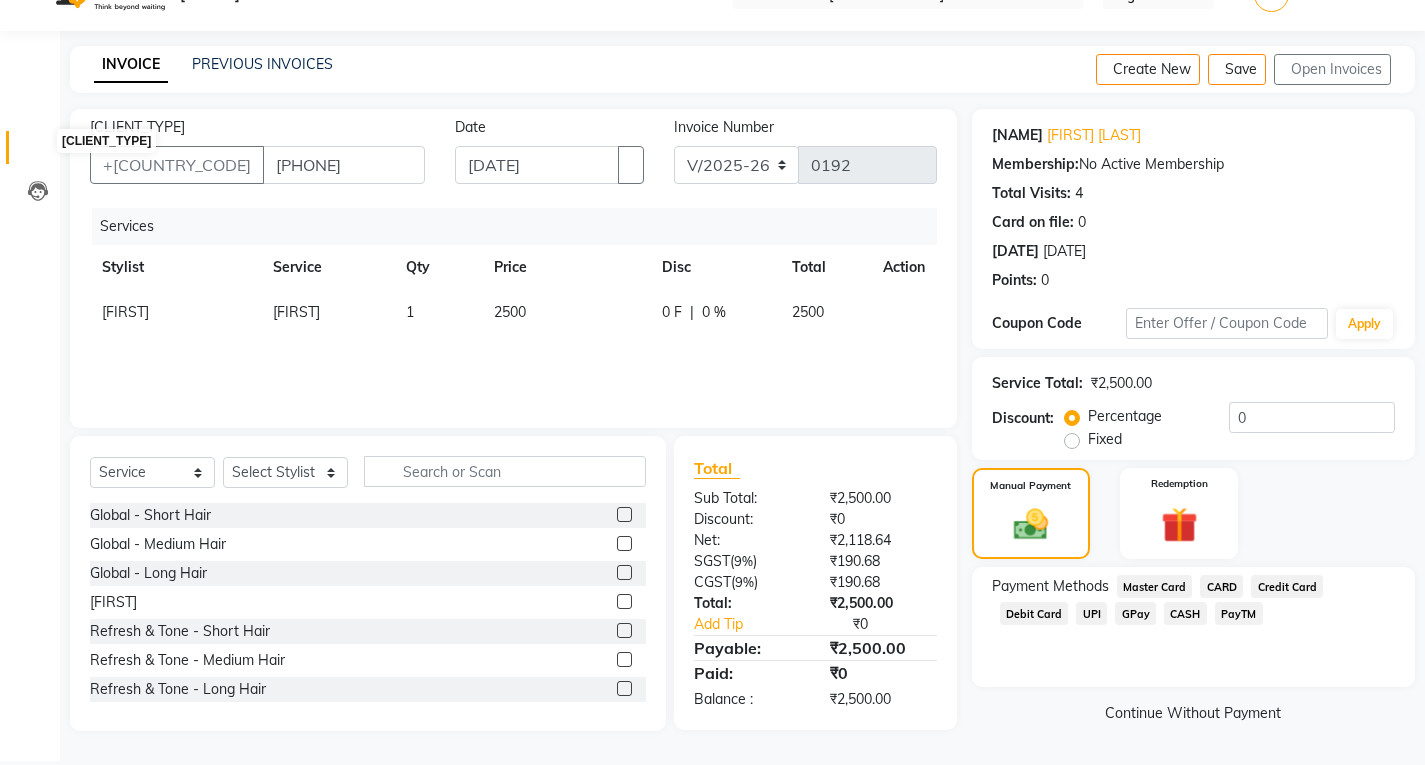click at bounding box center [38, 152] 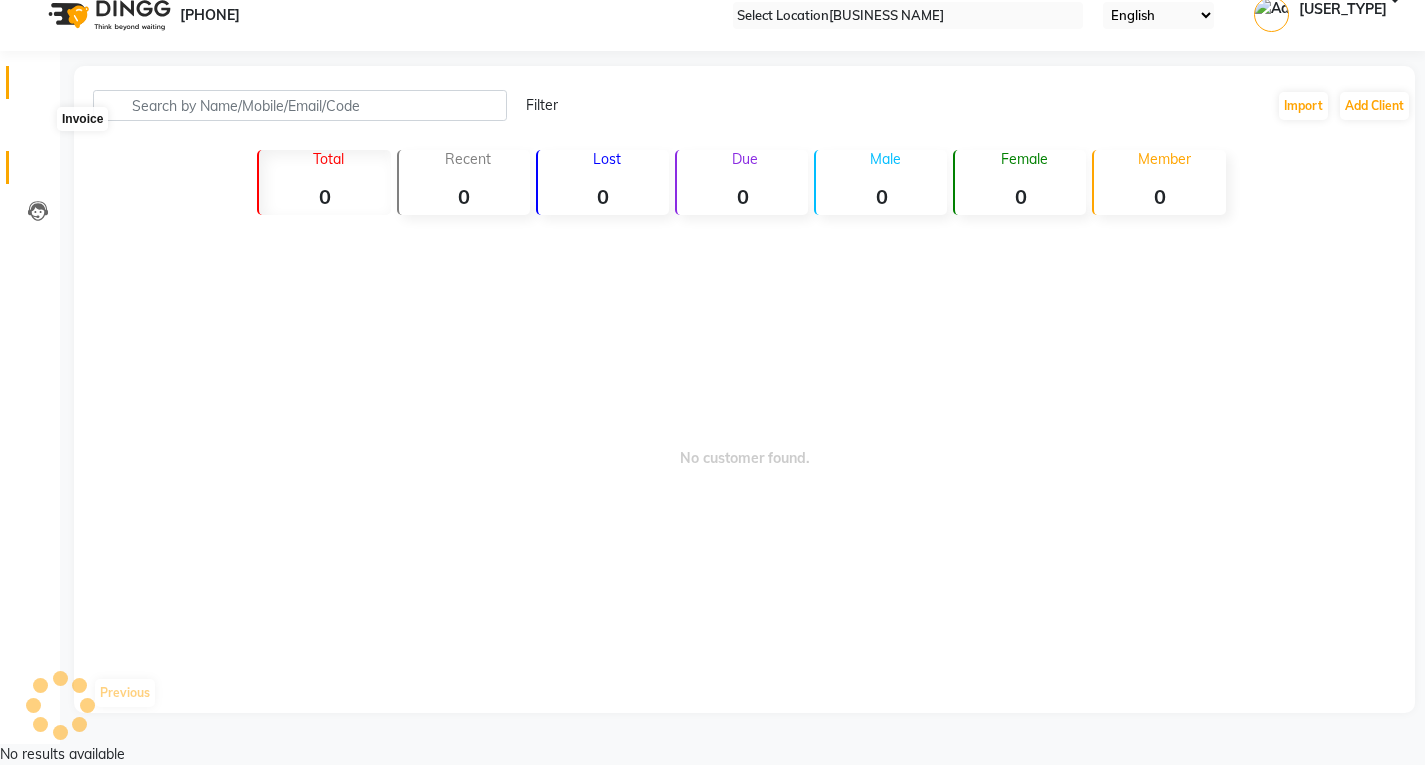 scroll, scrollTop: 0, scrollLeft: 0, axis: both 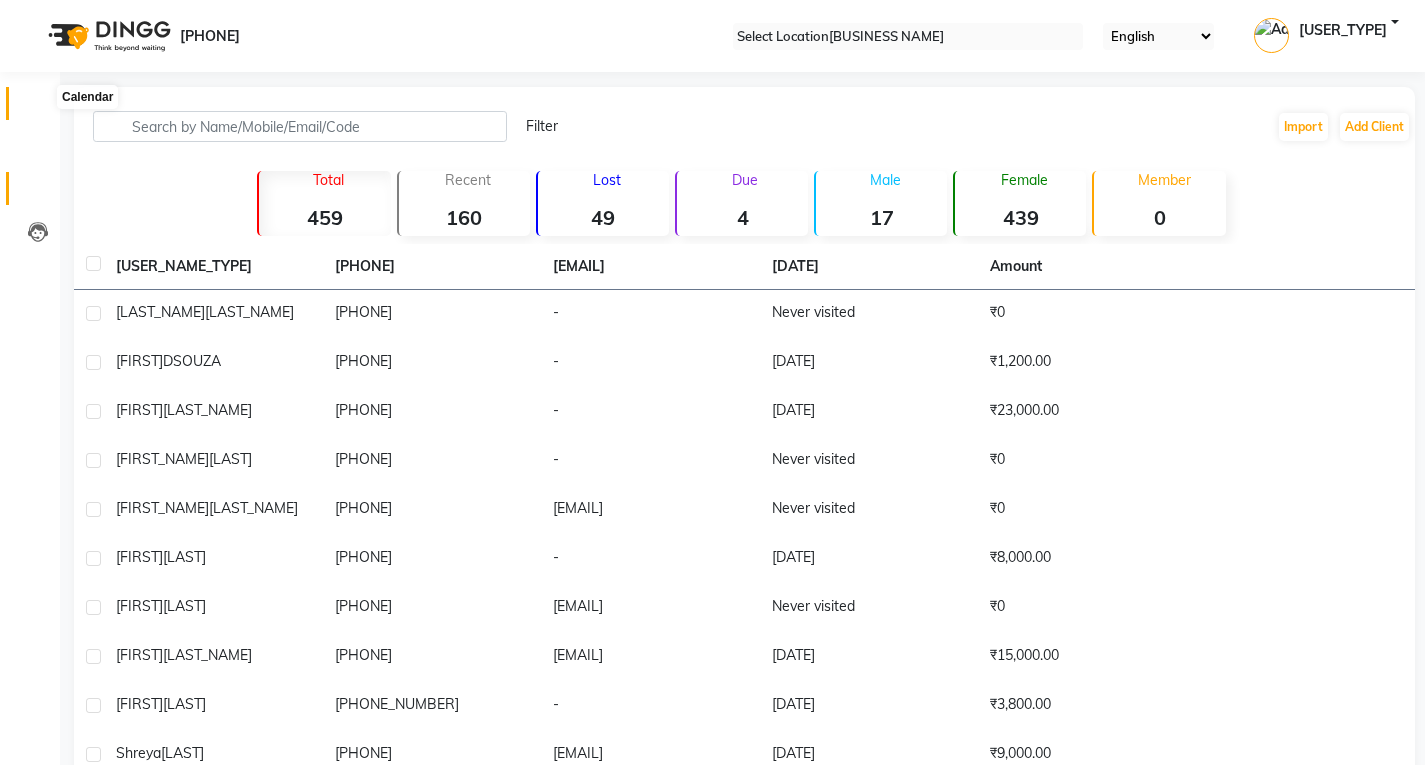 click at bounding box center [38, 108] 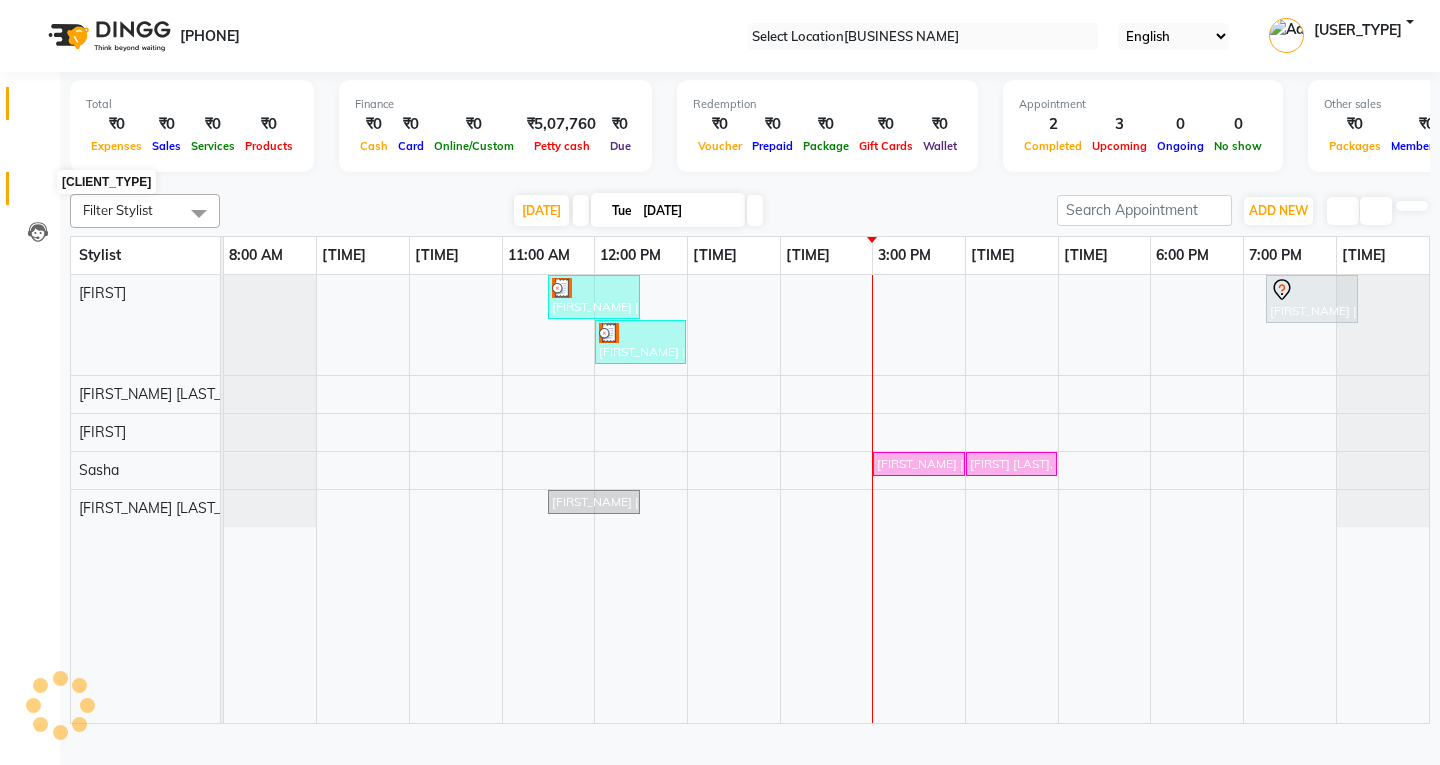 click at bounding box center (38, 193) 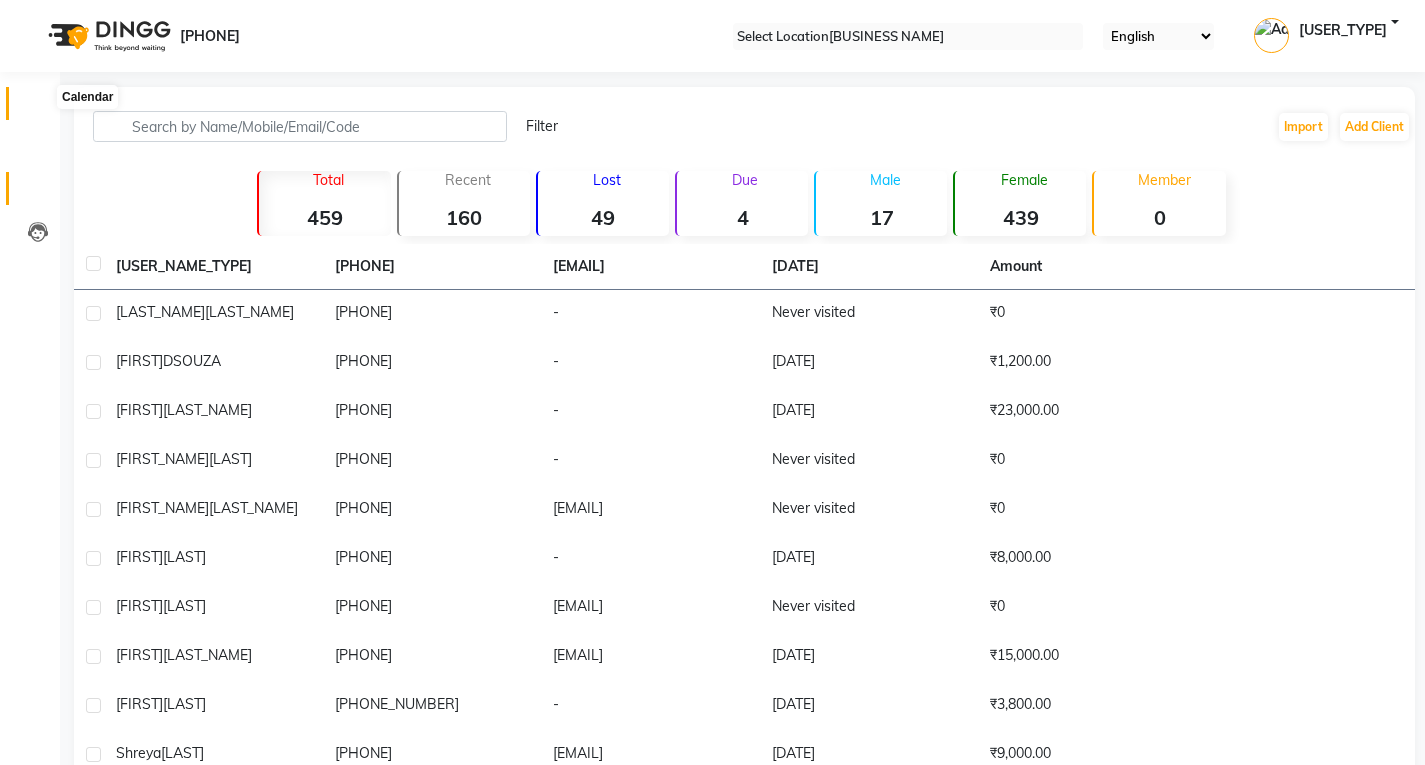 click at bounding box center [37, 108] 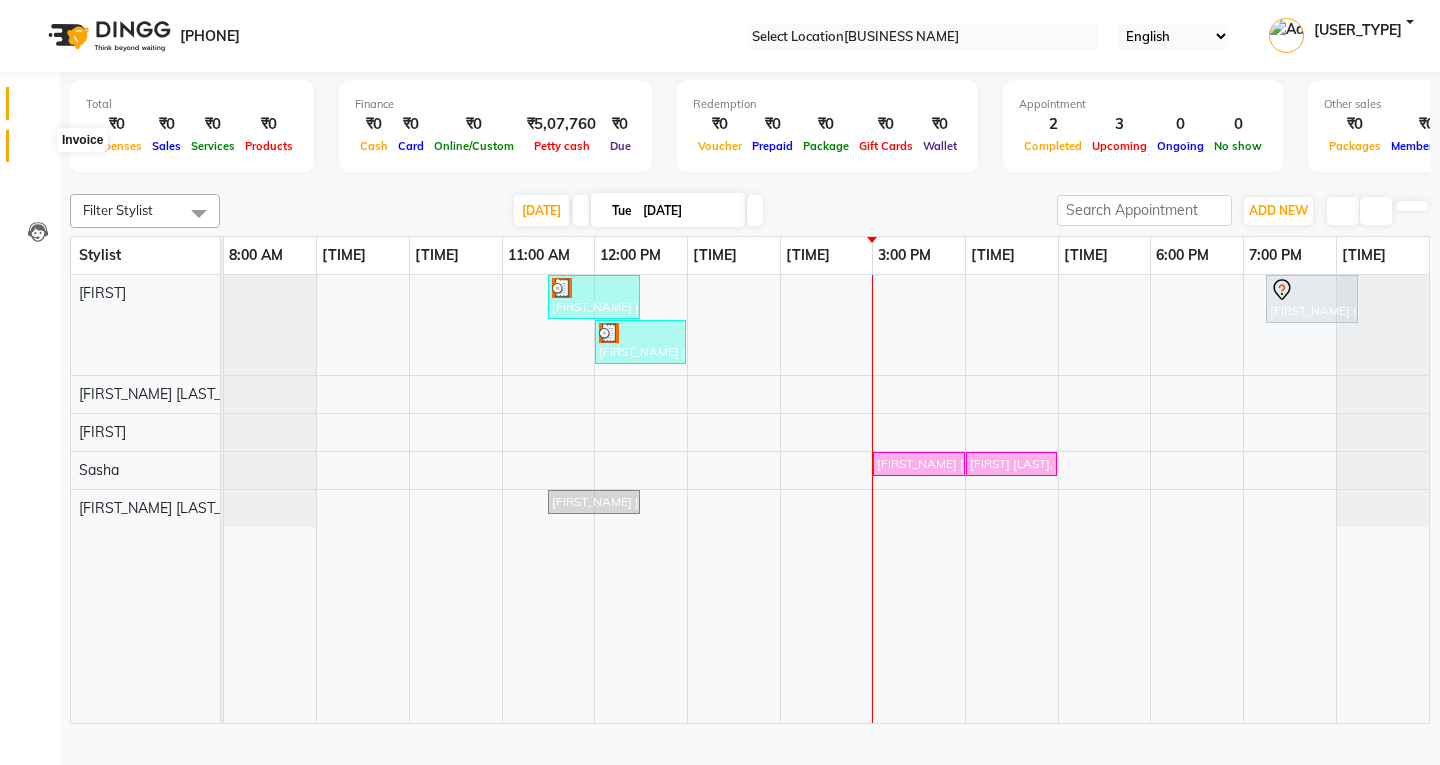 click at bounding box center (38, 151) 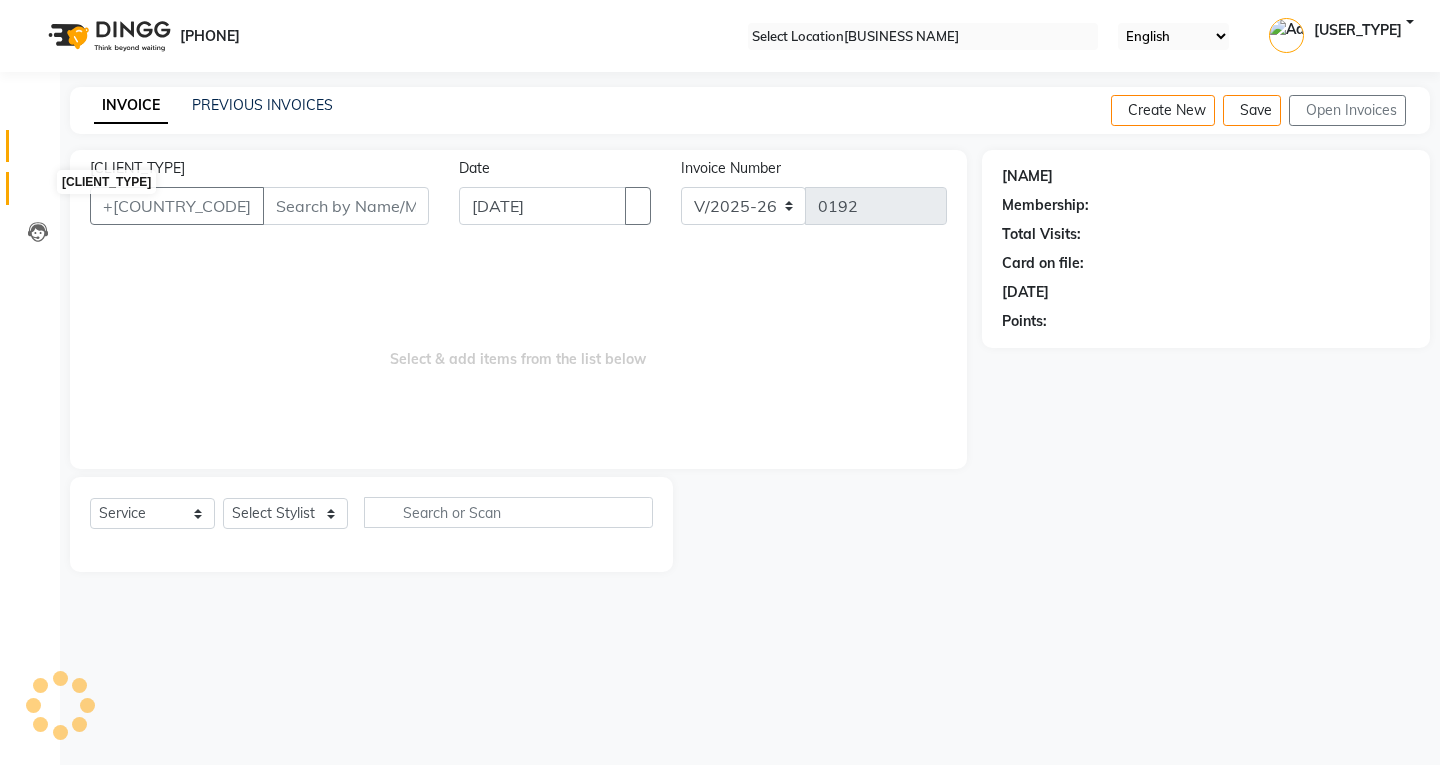 drag, startPoint x: 45, startPoint y: 190, endPoint x: 19, endPoint y: 136, distance: 59.933296 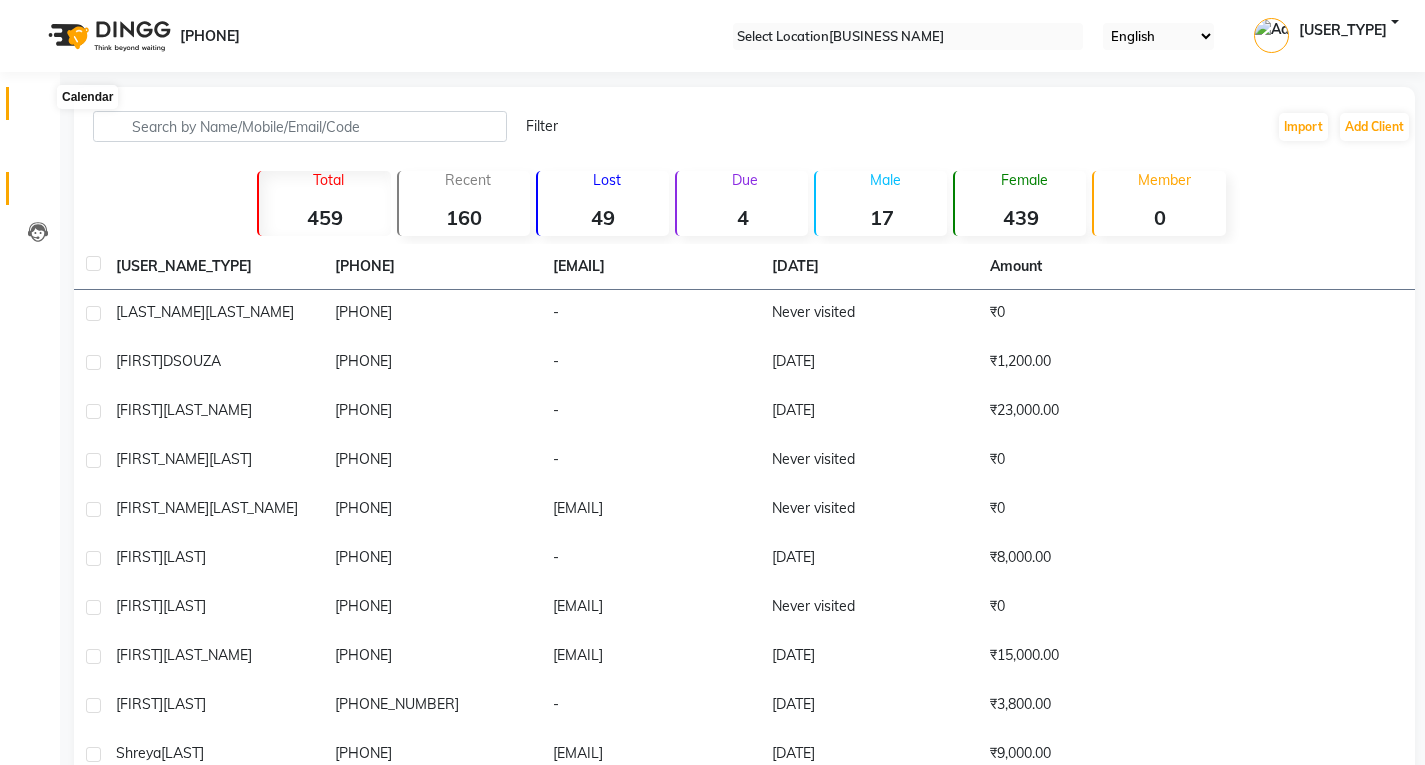 click at bounding box center [38, 108] 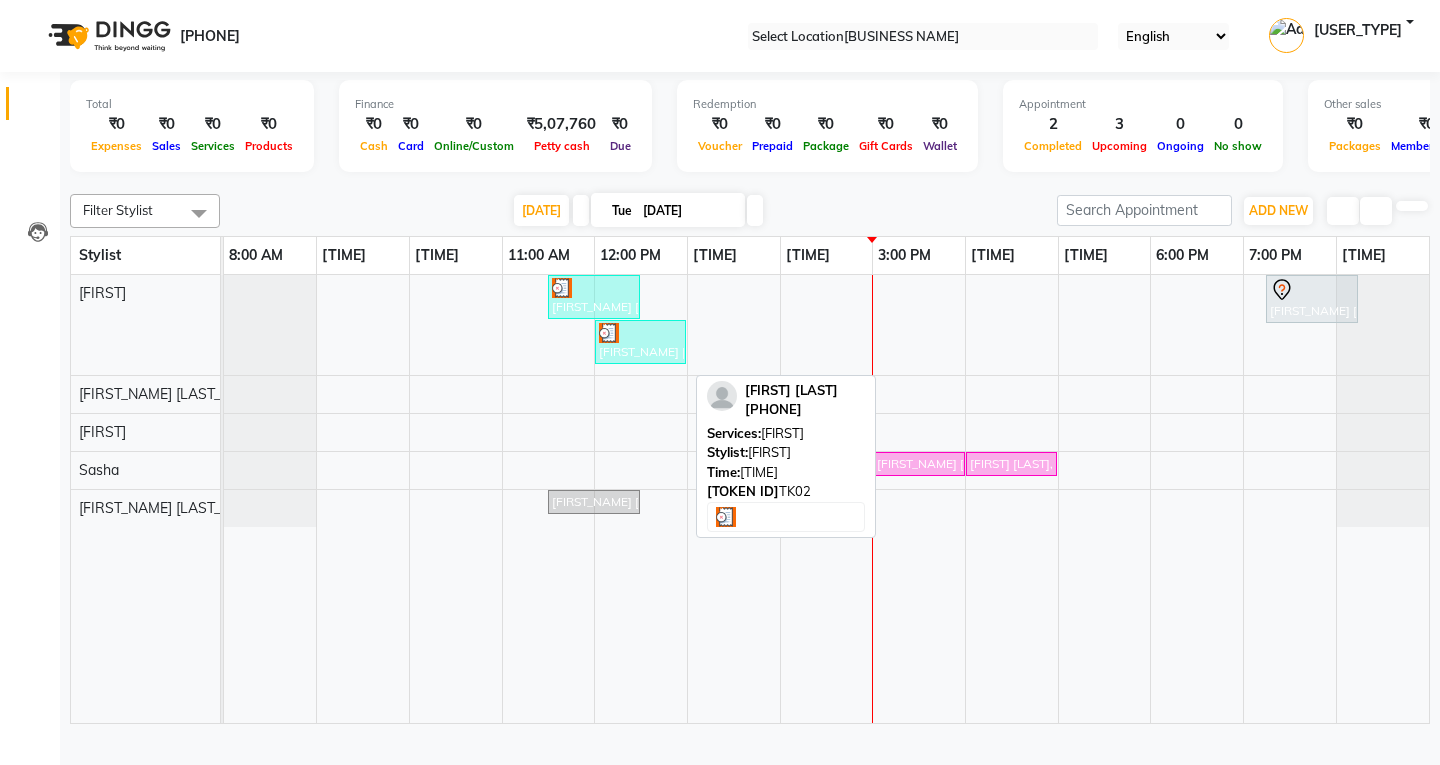 click on "[FIRST_NAME] [LAST_NAME], [CODE], [TIME_RANGE], [SERVICE_TYPE] - [SERVICE_NAME] - [LOCATION_NAME]" at bounding box center [594, 297] 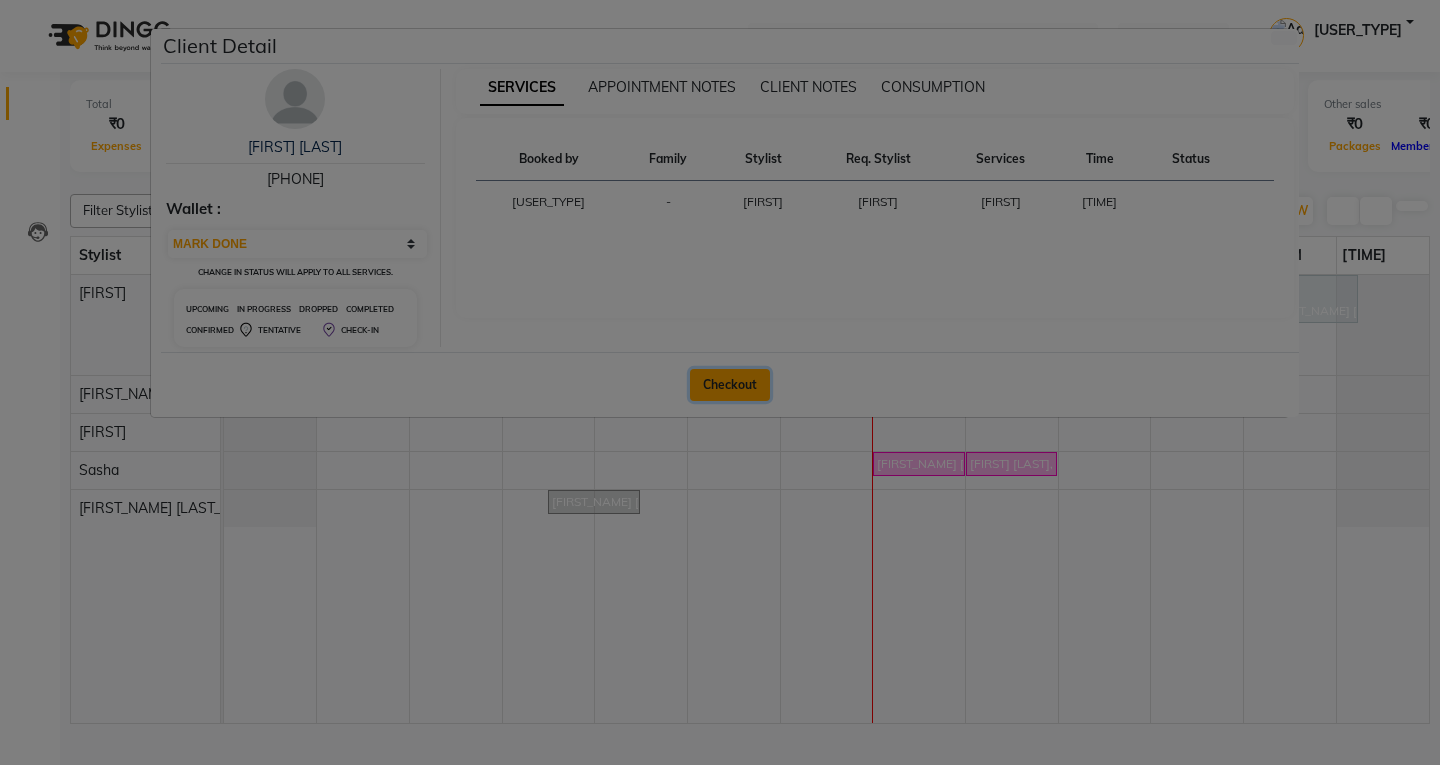 click on "Checkout" at bounding box center (730, 385) 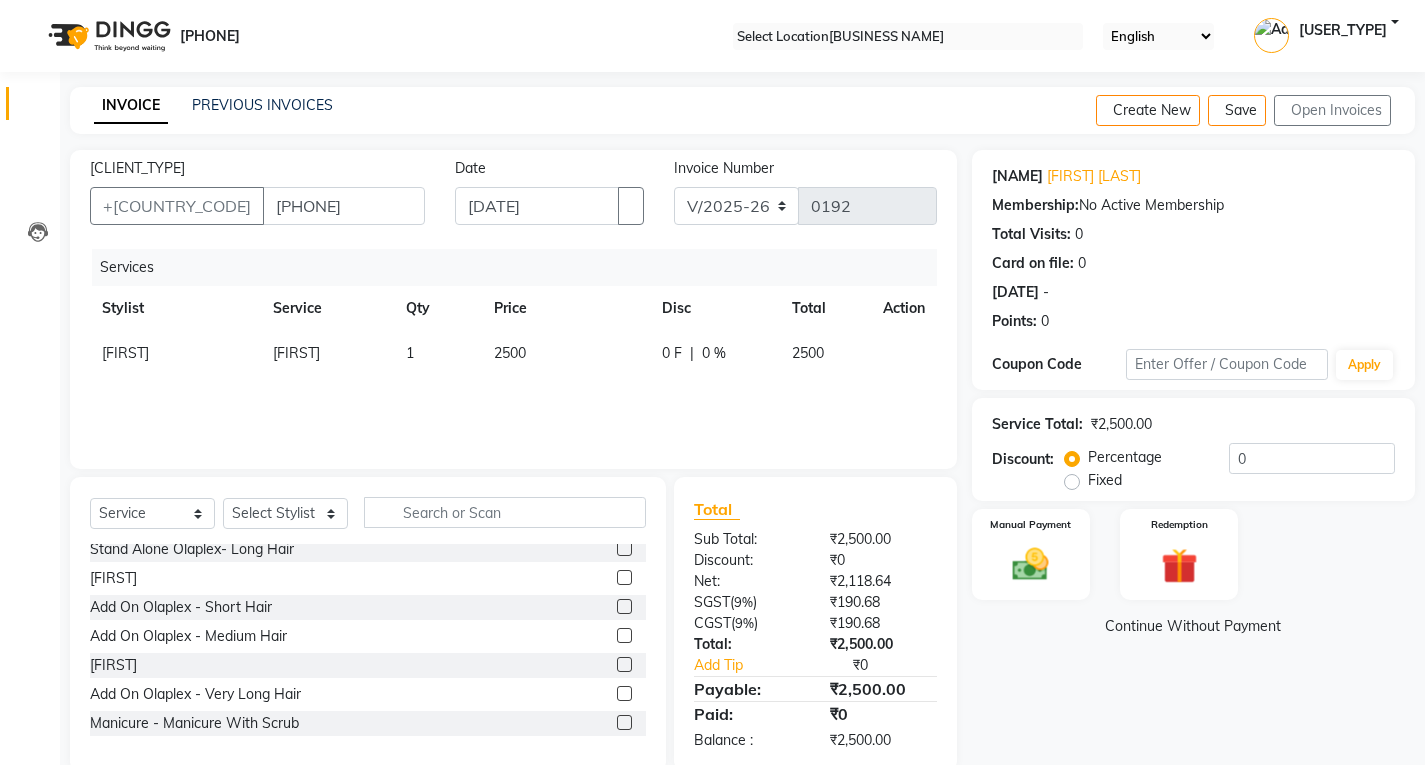 scroll, scrollTop: 1100, scrollLeft: 0, axis: vertical 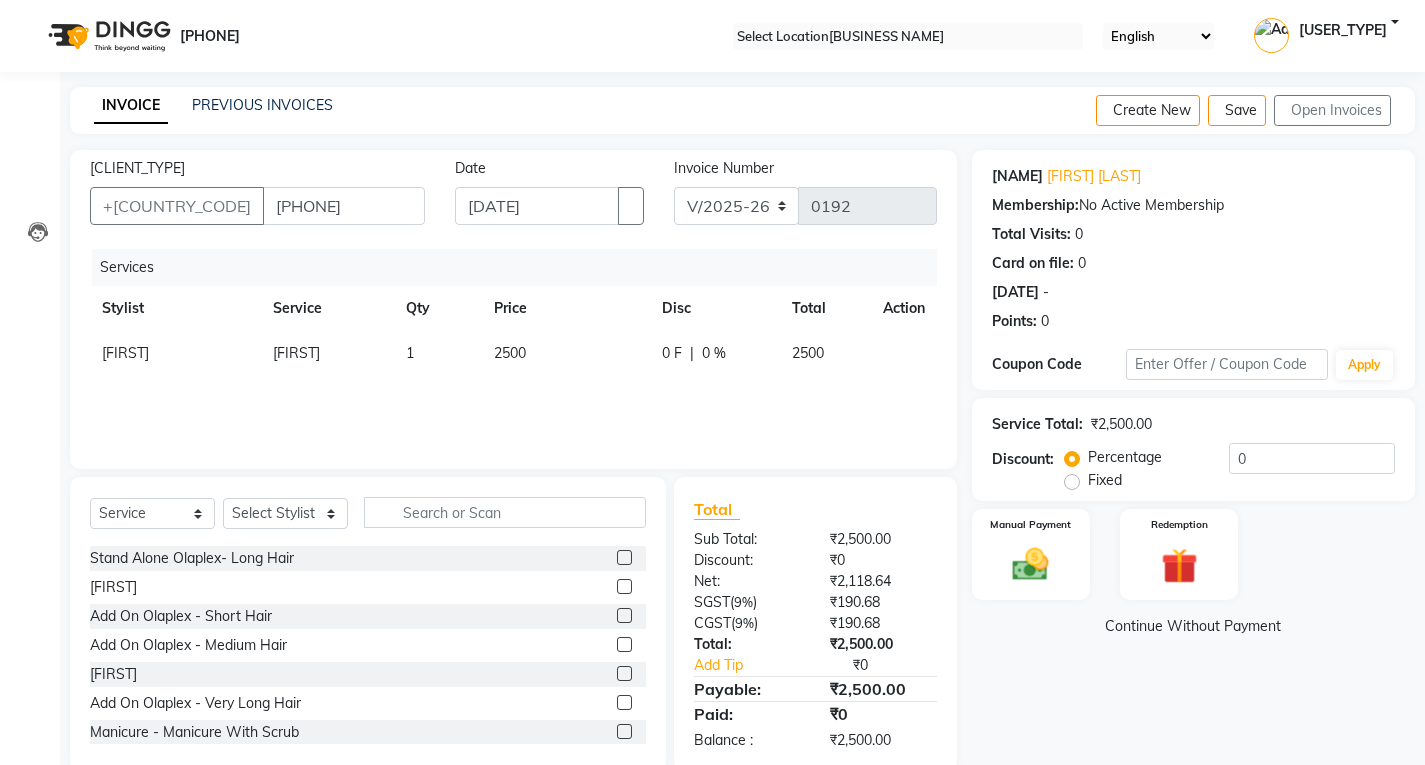 click at bounding box center (624, 644) 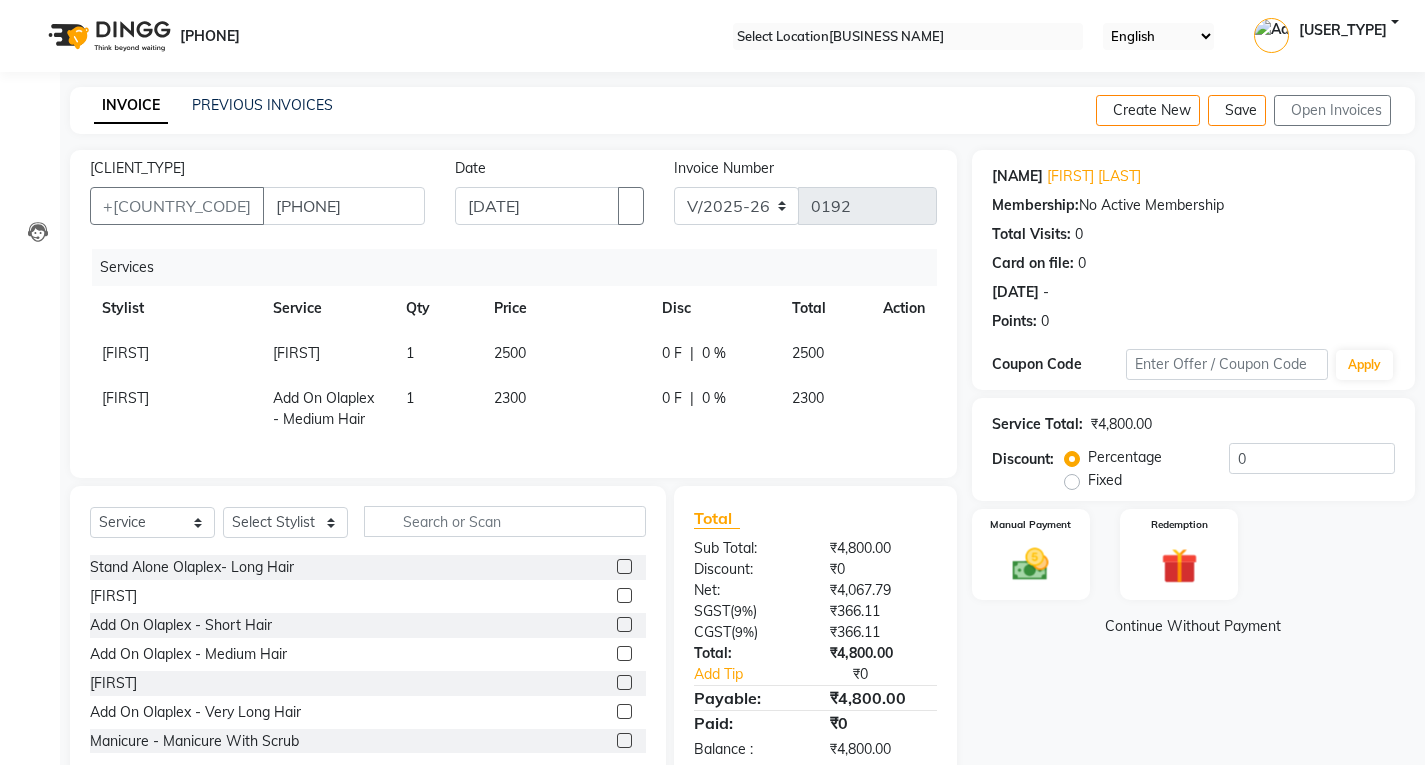 click at bounding box center (891, 343) 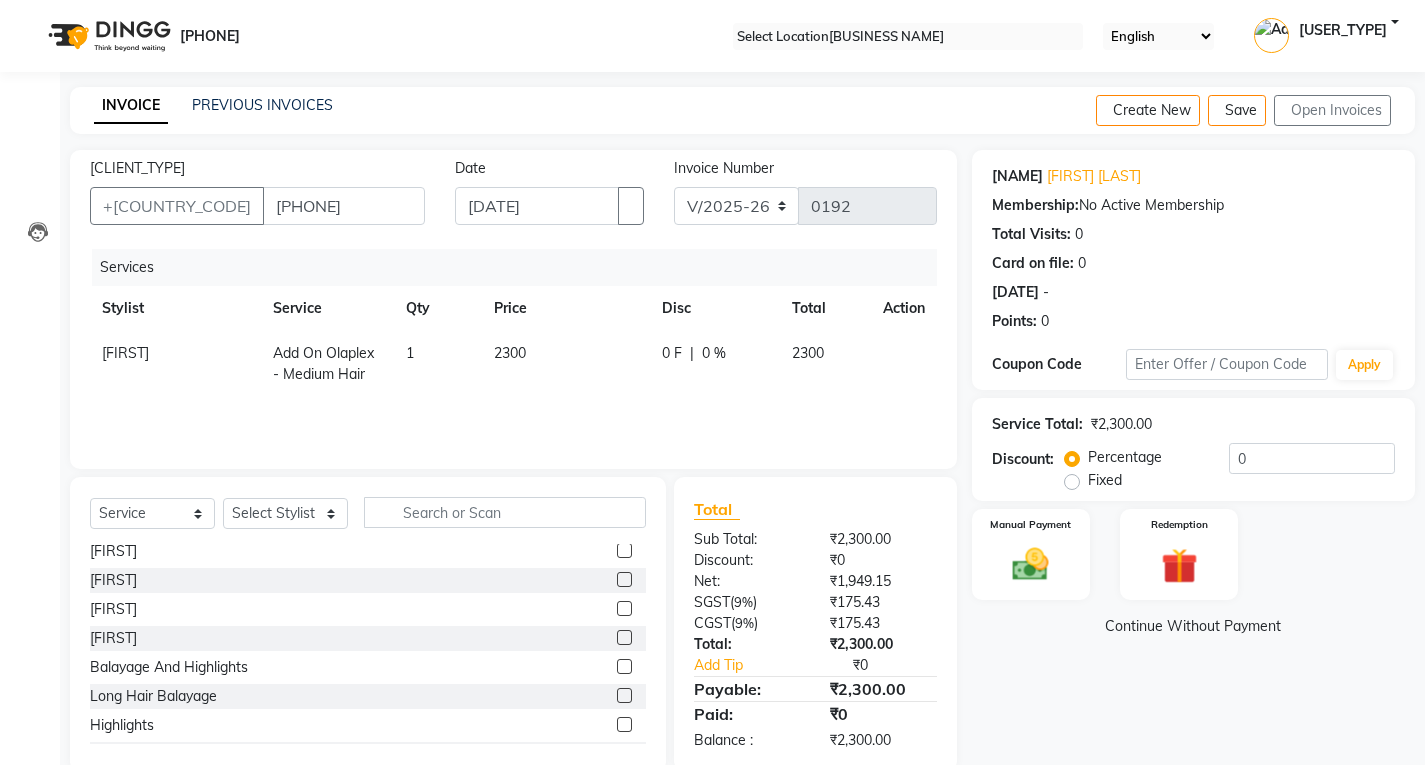 scroll, scrollTop: 1500, scrollLeft: 0, axis: vertical 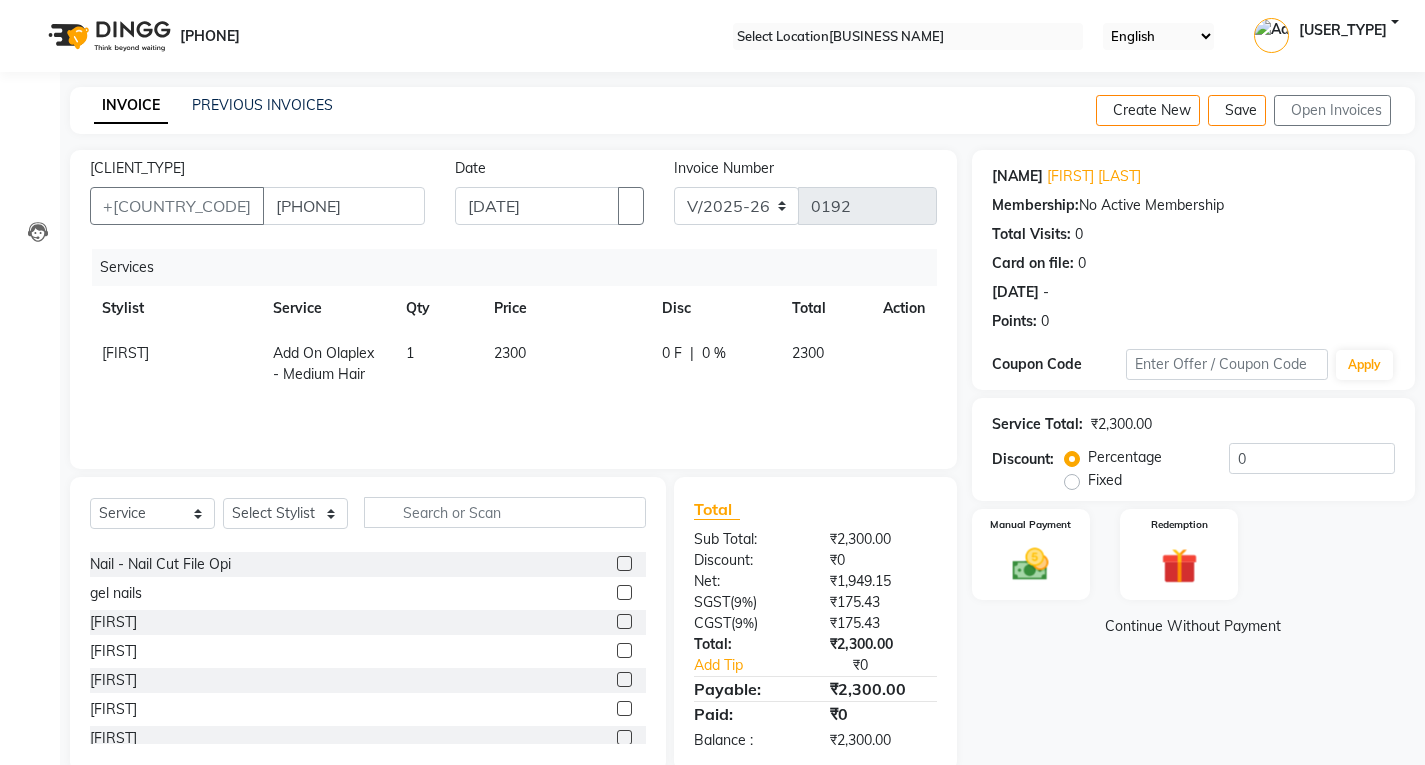 click on "[FIRST]" at bounding box center [368, 651] 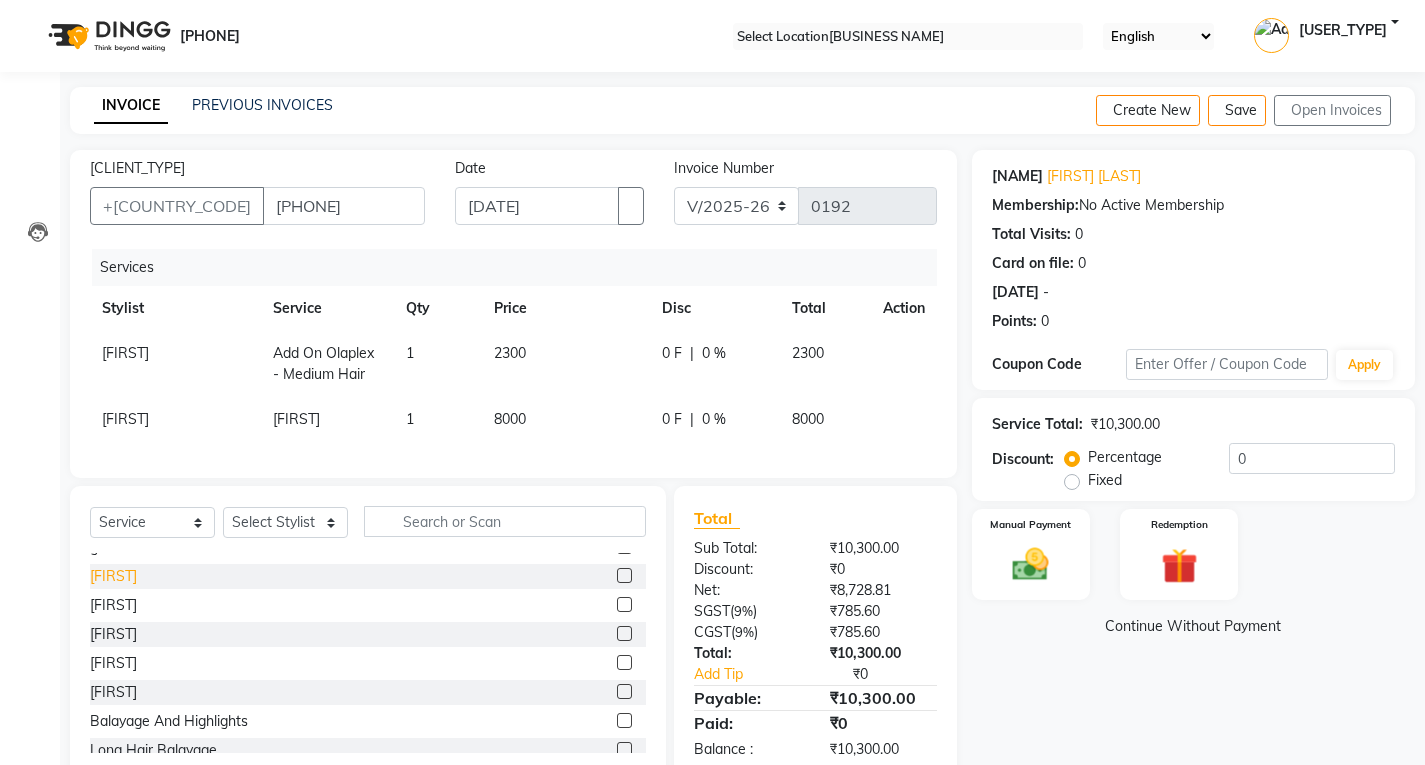 scroll, scrollTop: 1600, scrollLeft: 0, axis: vertical 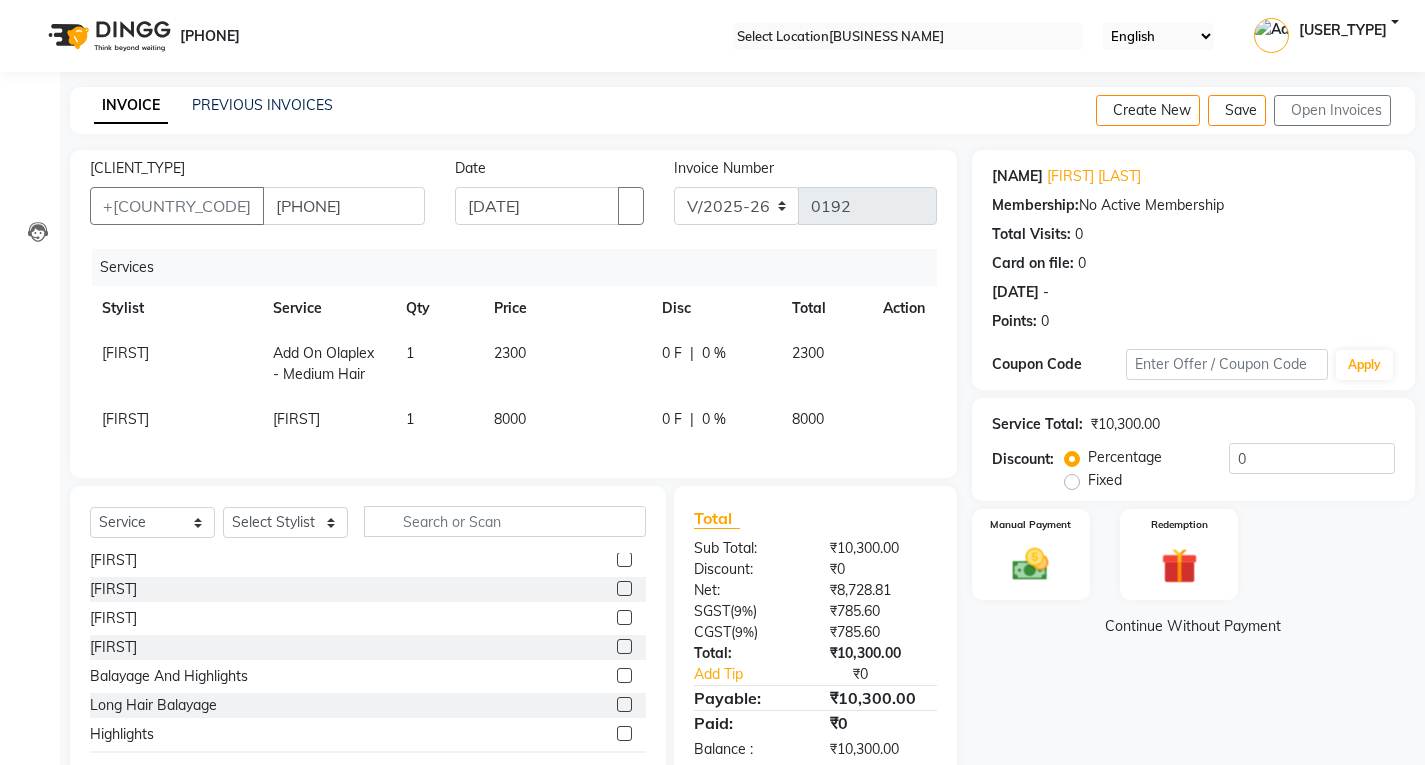 click at bounding box center [891, 343] 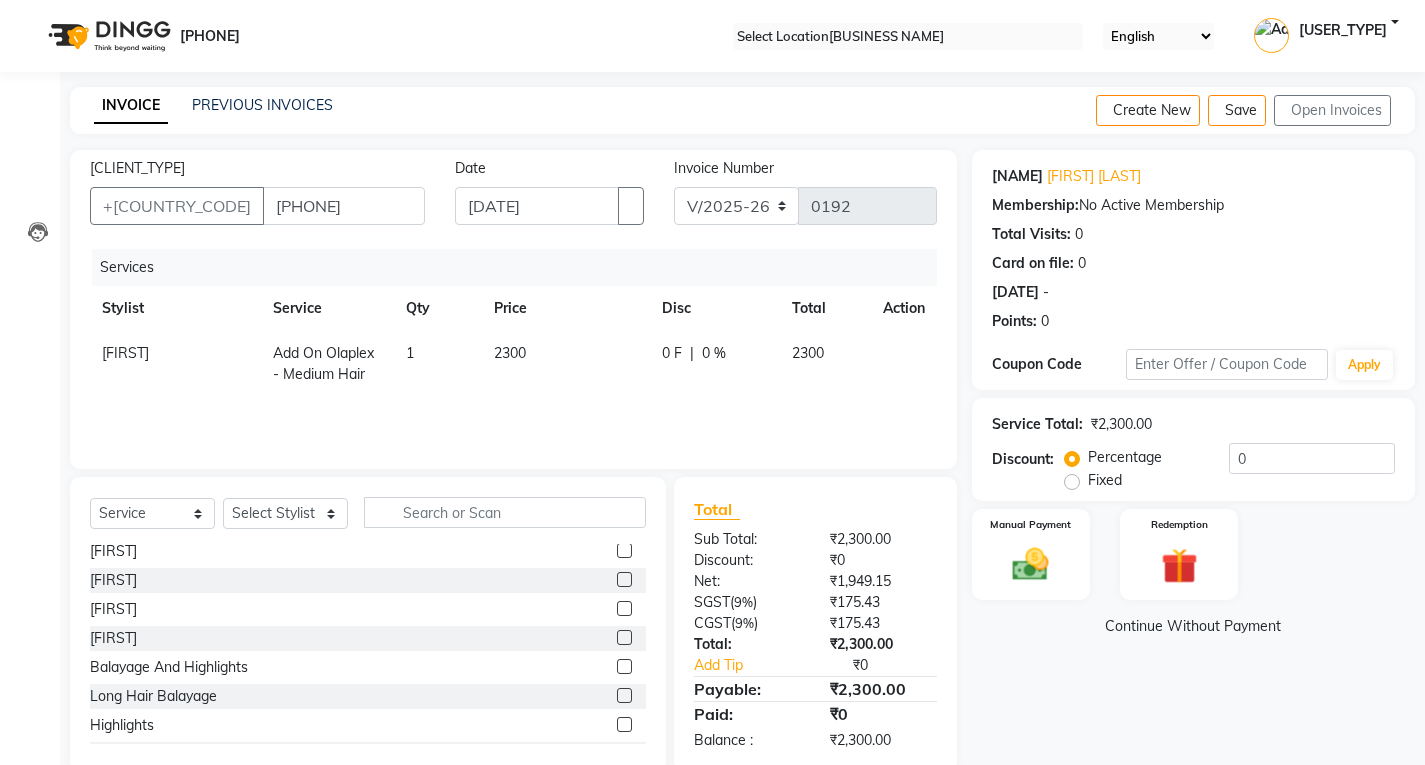 click at bounding box center [624, 579] 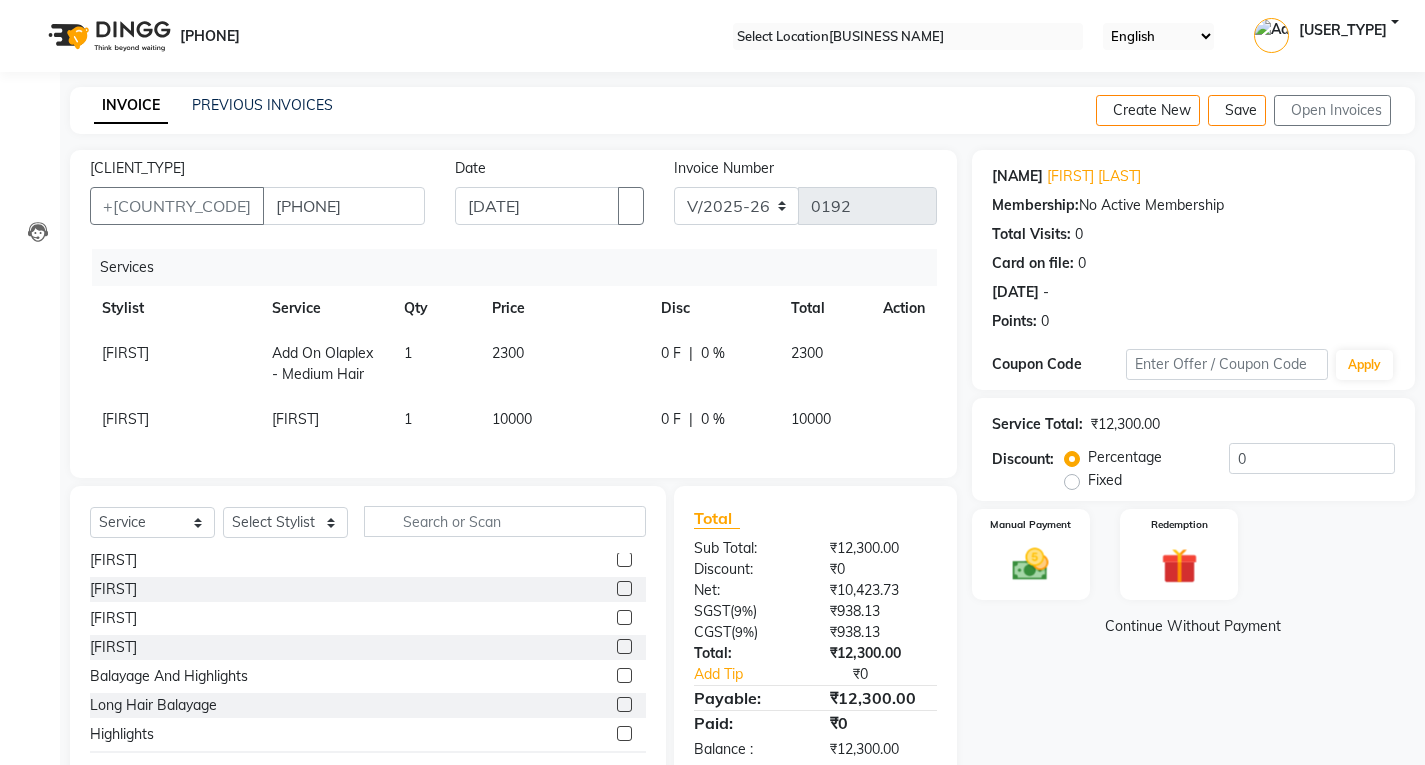 drag, startPoint x: 518, startPoint y: 406, endPoint x: 554, endPoint y: 407, distance: 36.013885 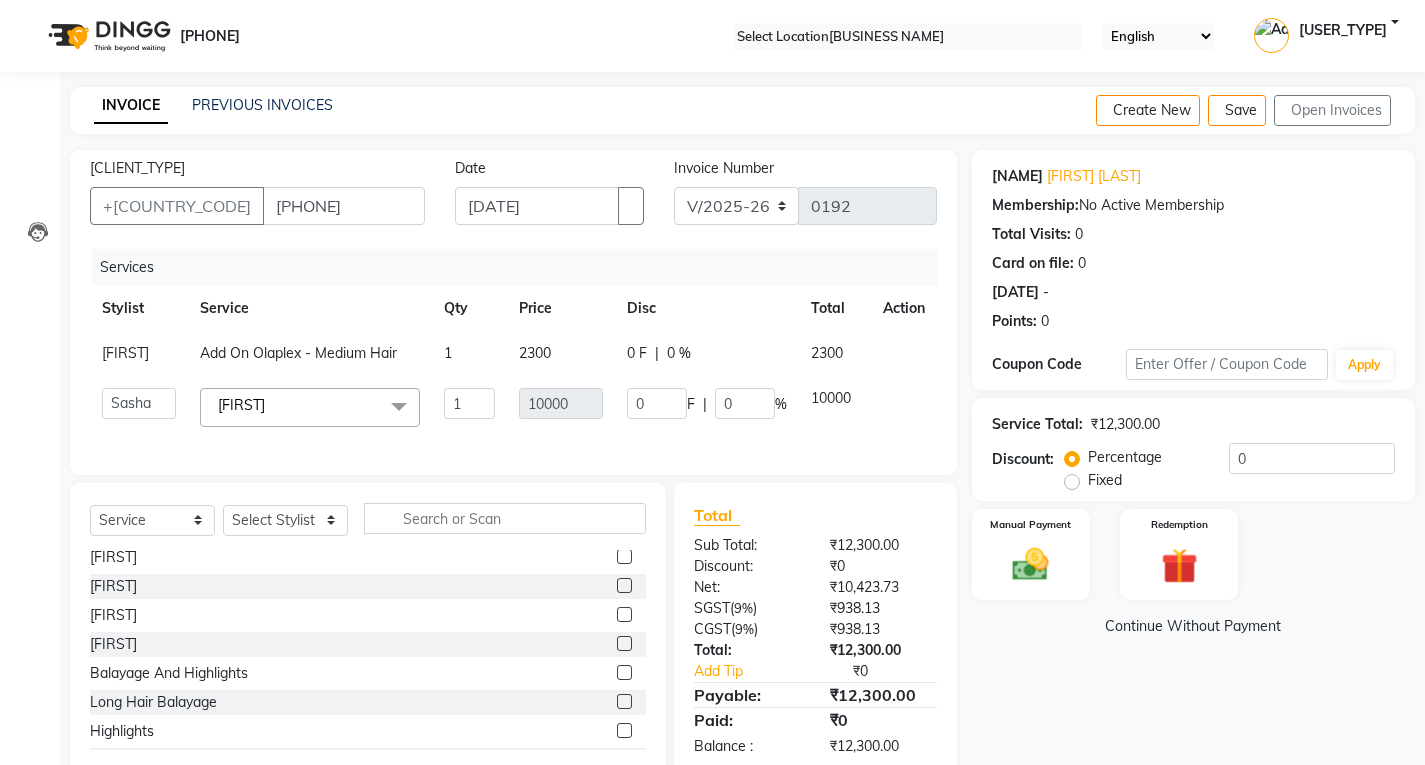 click on "10000" at bounding box center (125, 353) 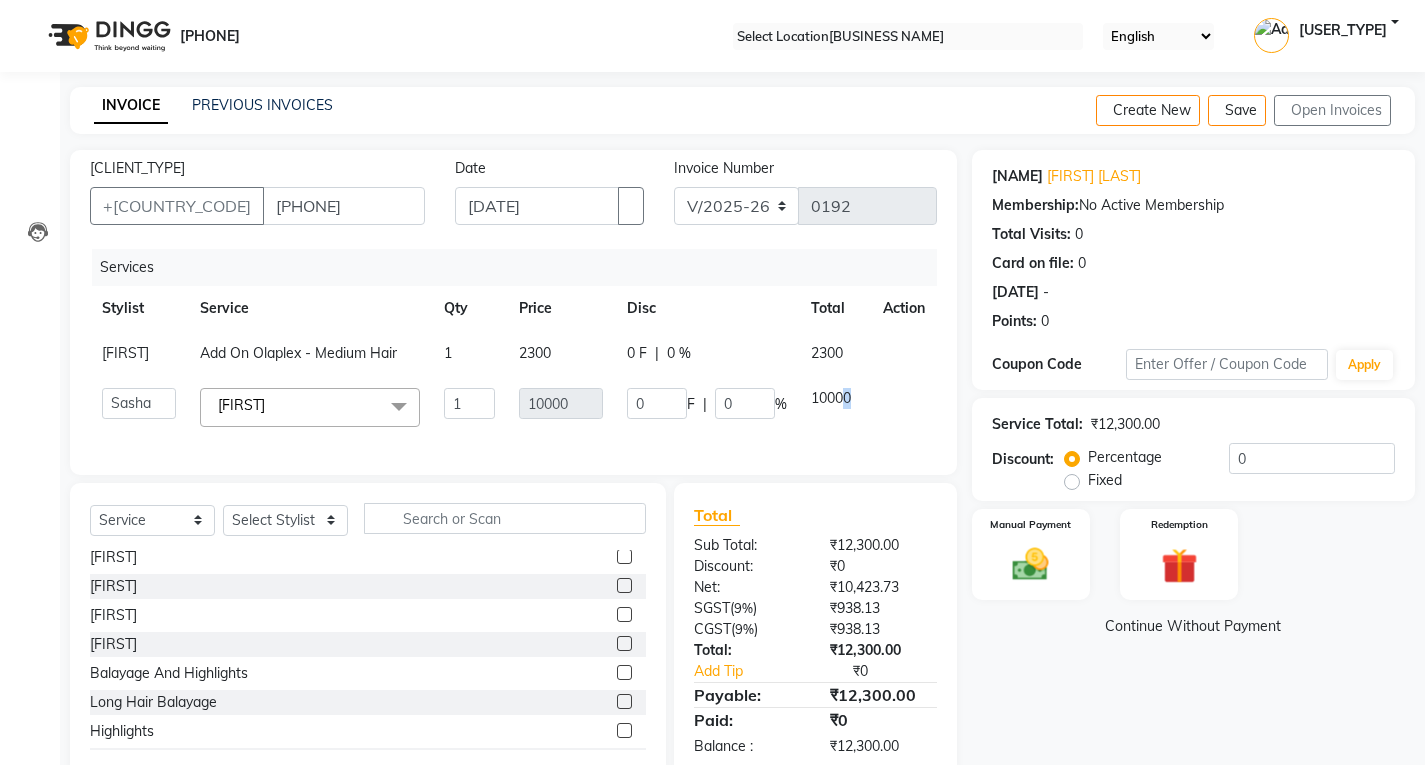 drag, startPoint x: 848, startPoint y: 417, endPoint x: 535, endPoint y: 419, distance: 313.00638 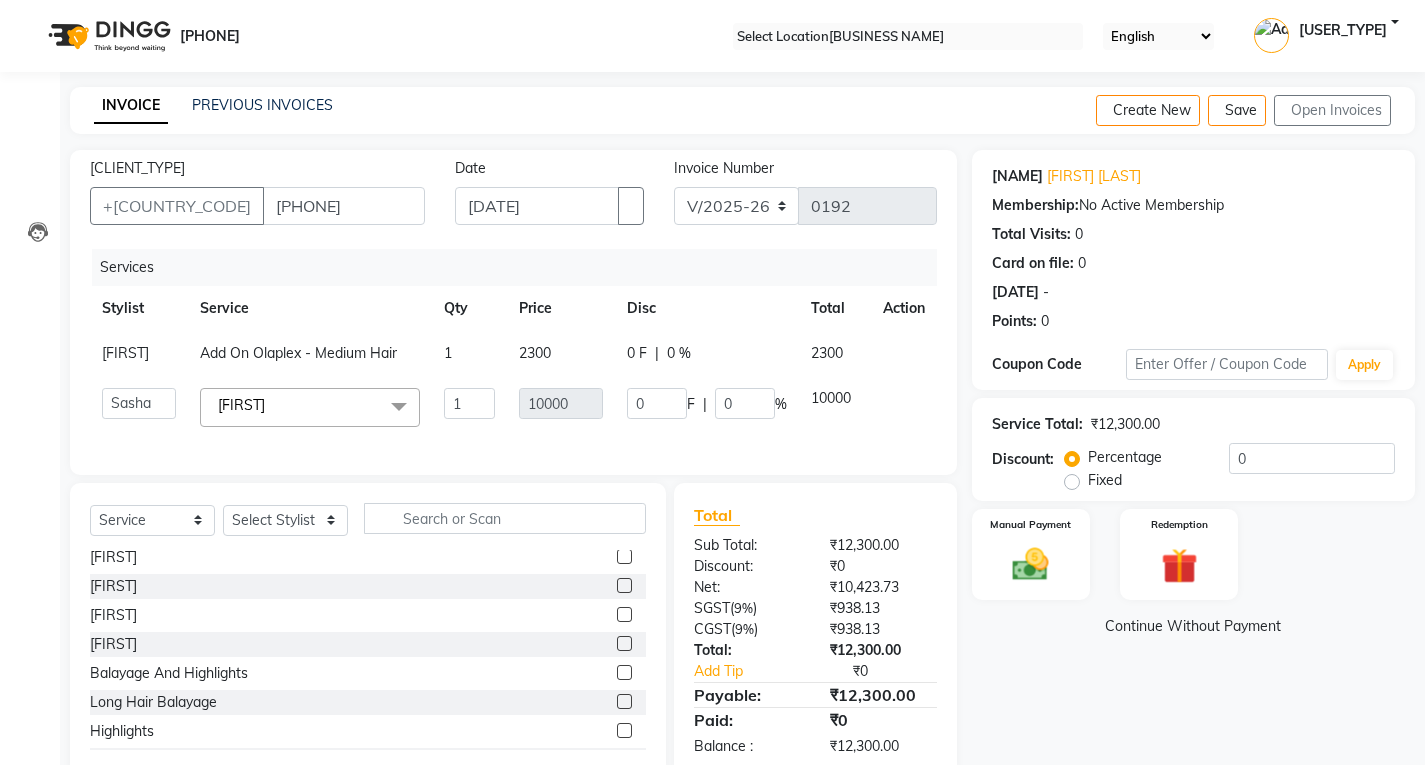 click at bounding box center [891, 343] 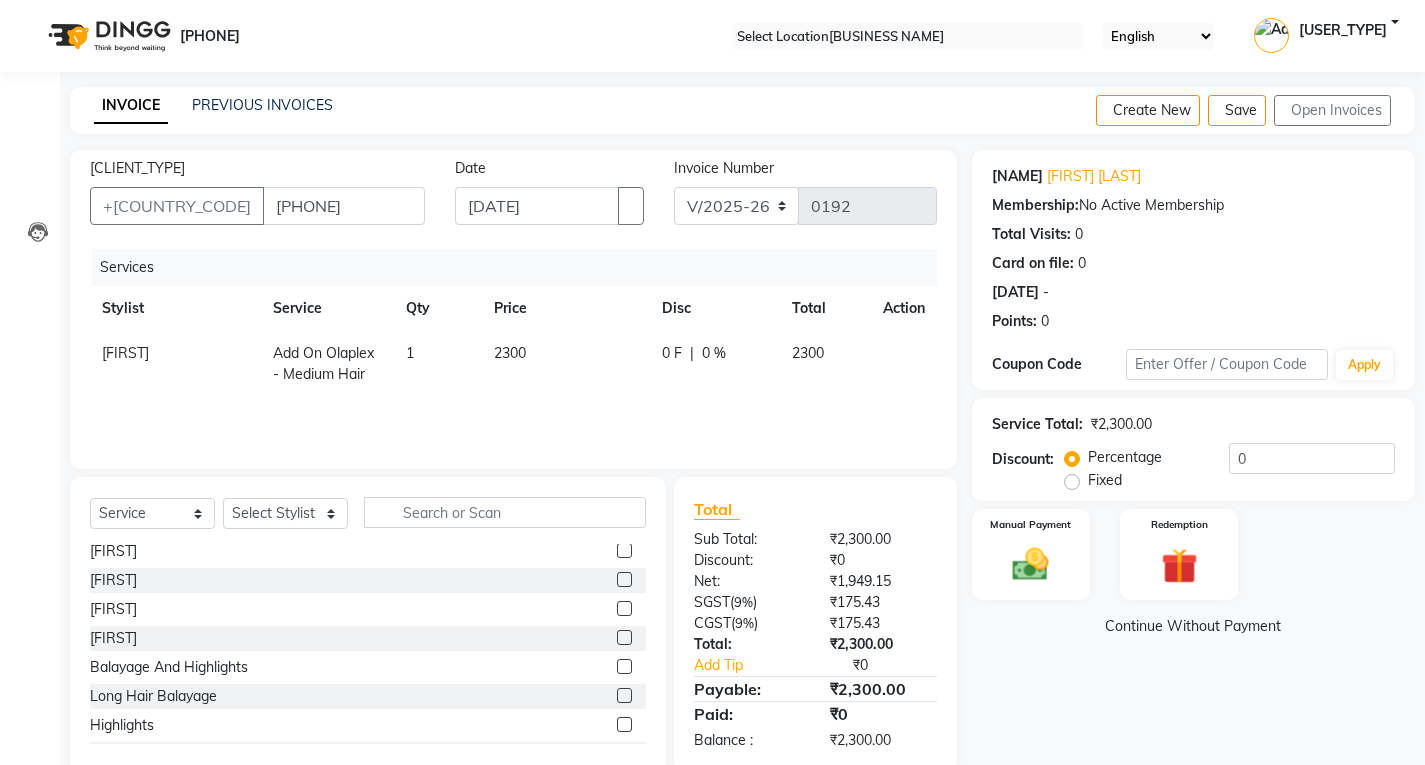 click at bounding box center [624, 608] 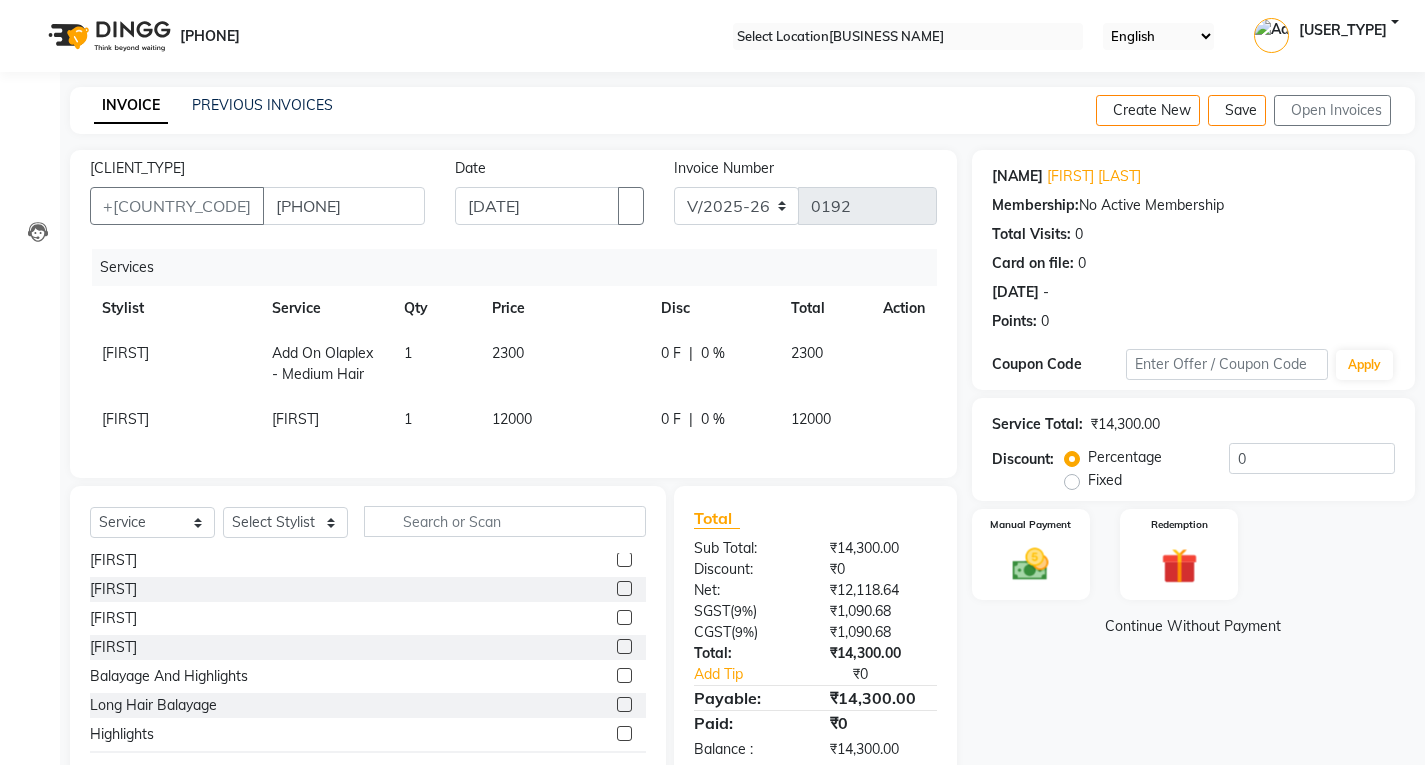 click on "12000" at bounding box center (125, 353) 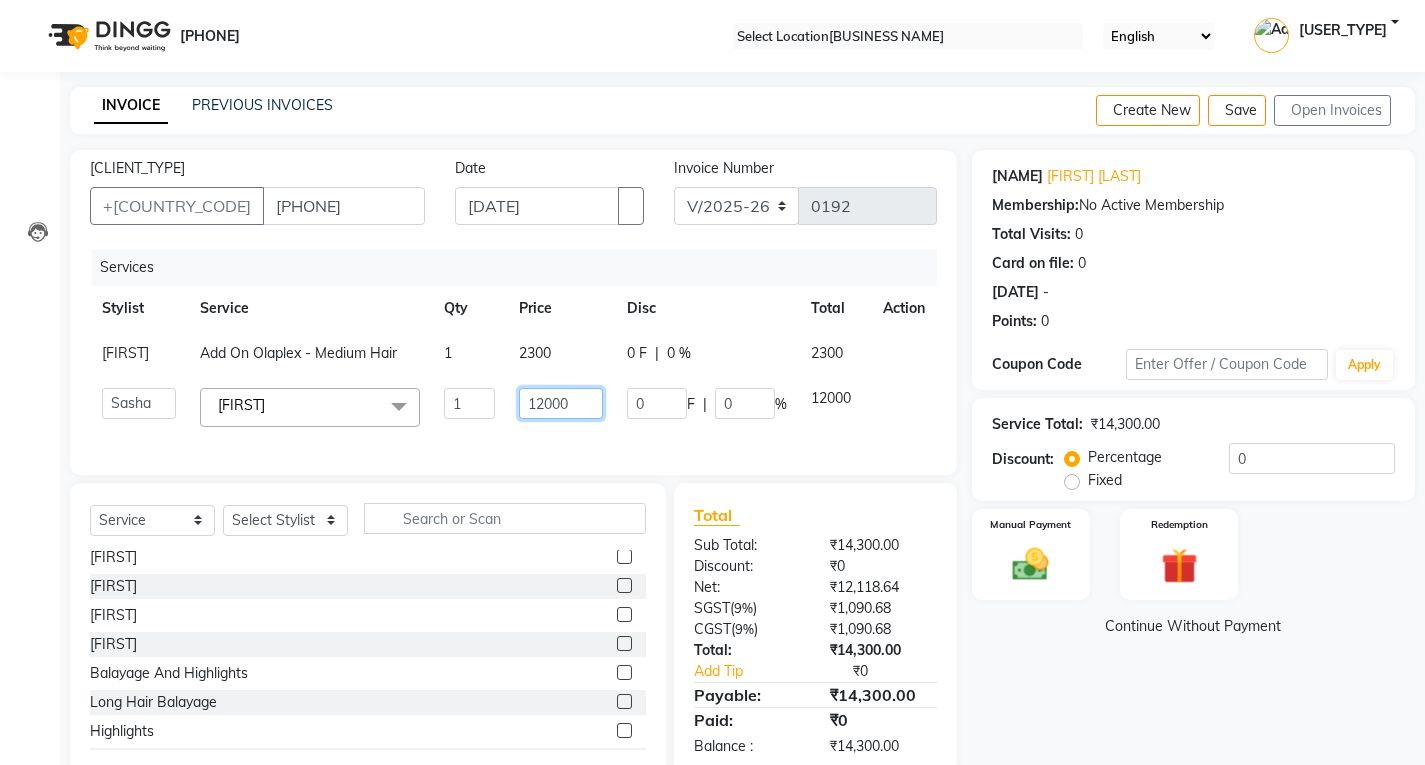 click on "12000" at bounding box center (469, 403) 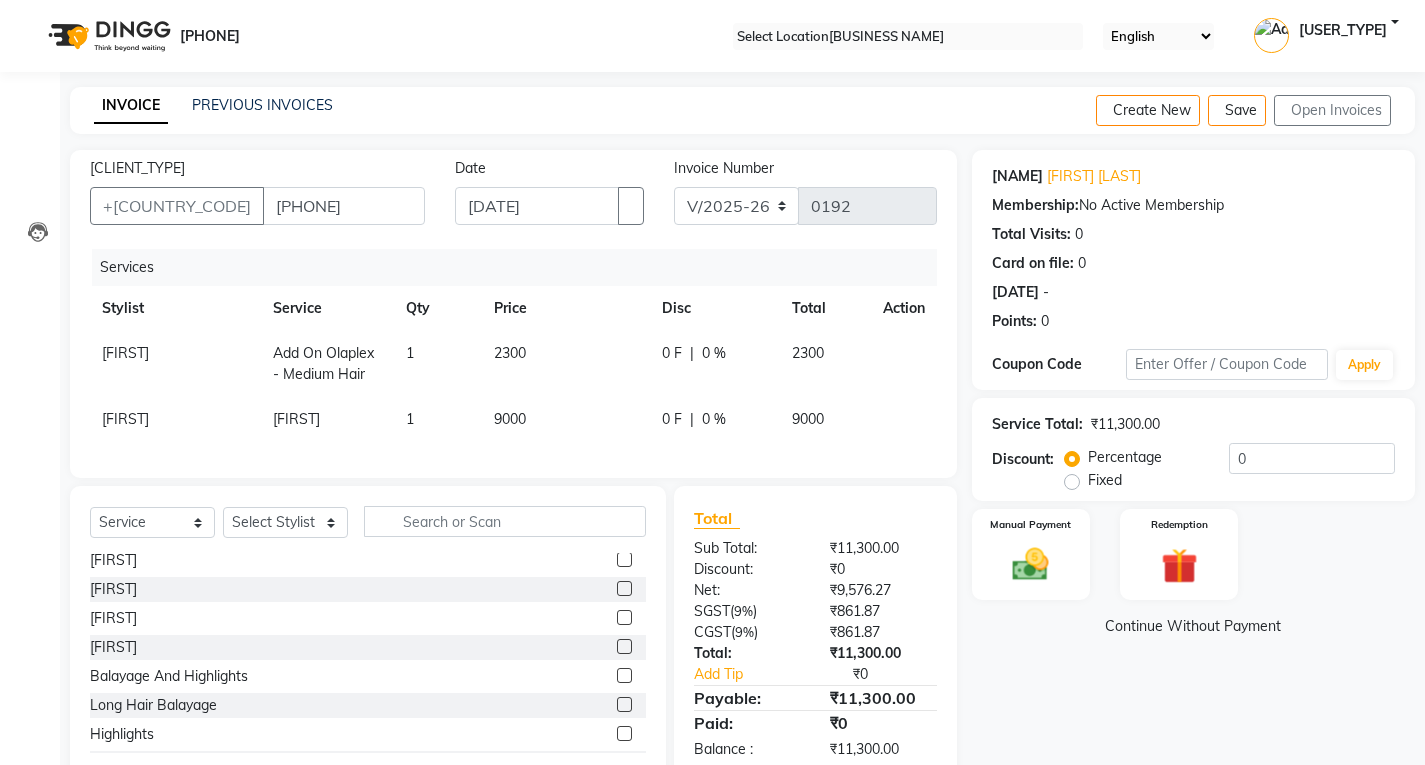 click on "[FIRST] [LAST]" at bounding box center (513, 353) 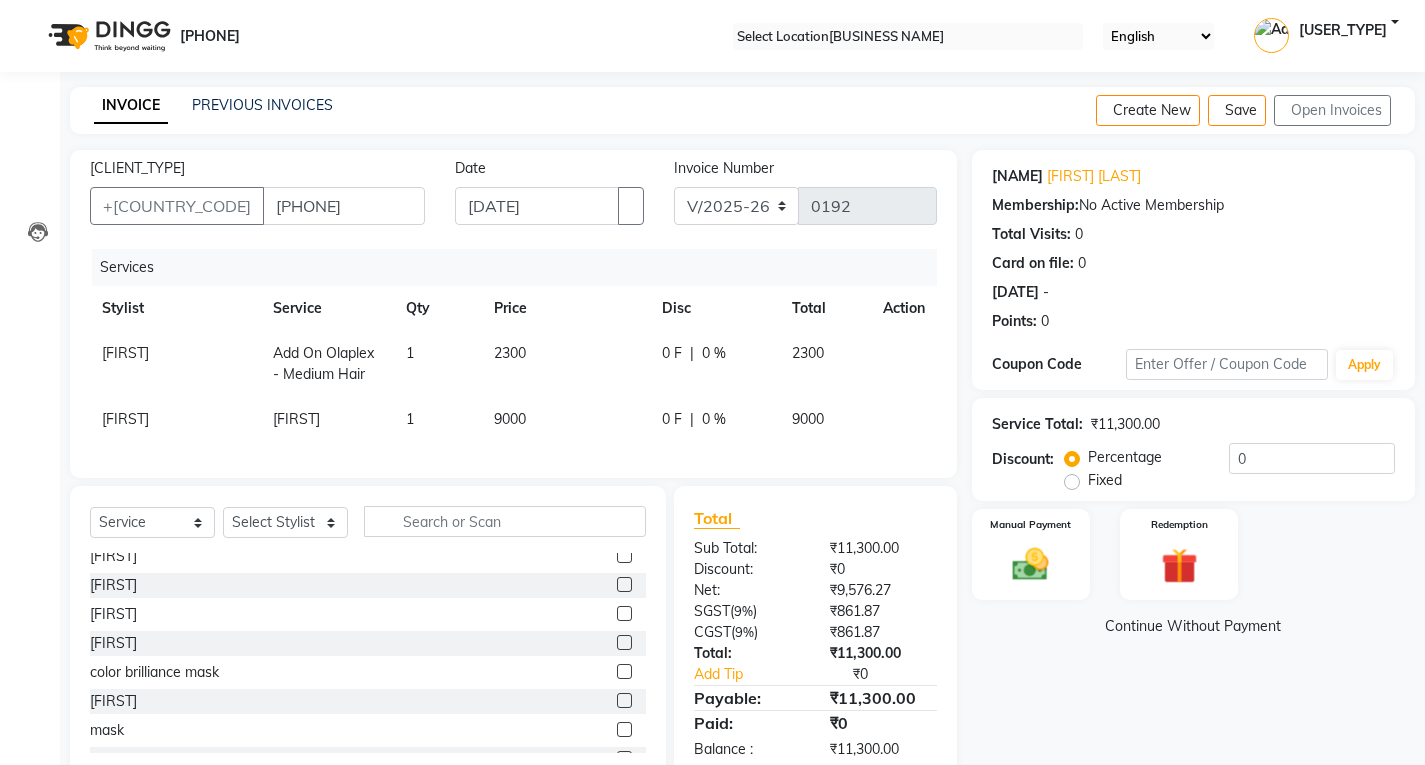 scroll, scrollTop: 2310, scrollLeft: 0, axis: vertical 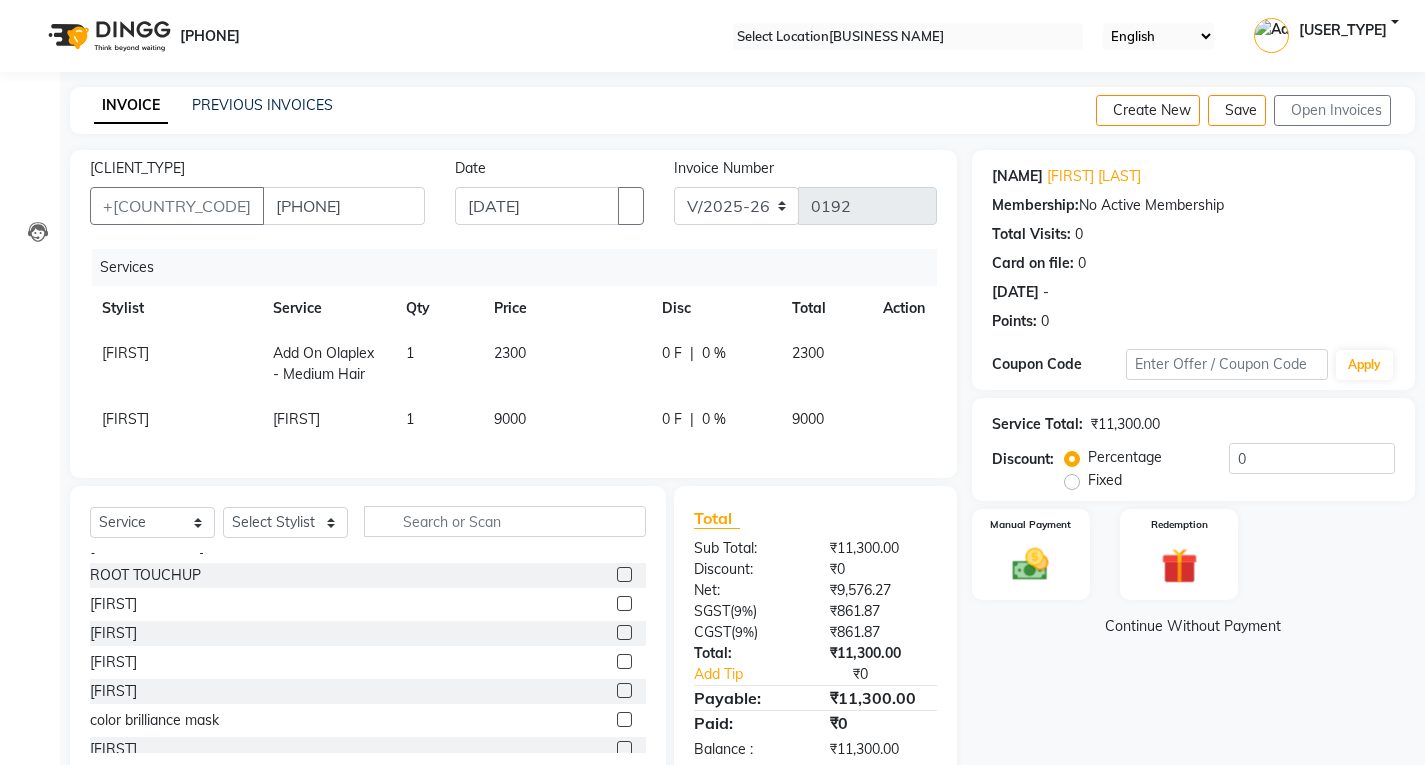 click at bounding box center (624, 661) 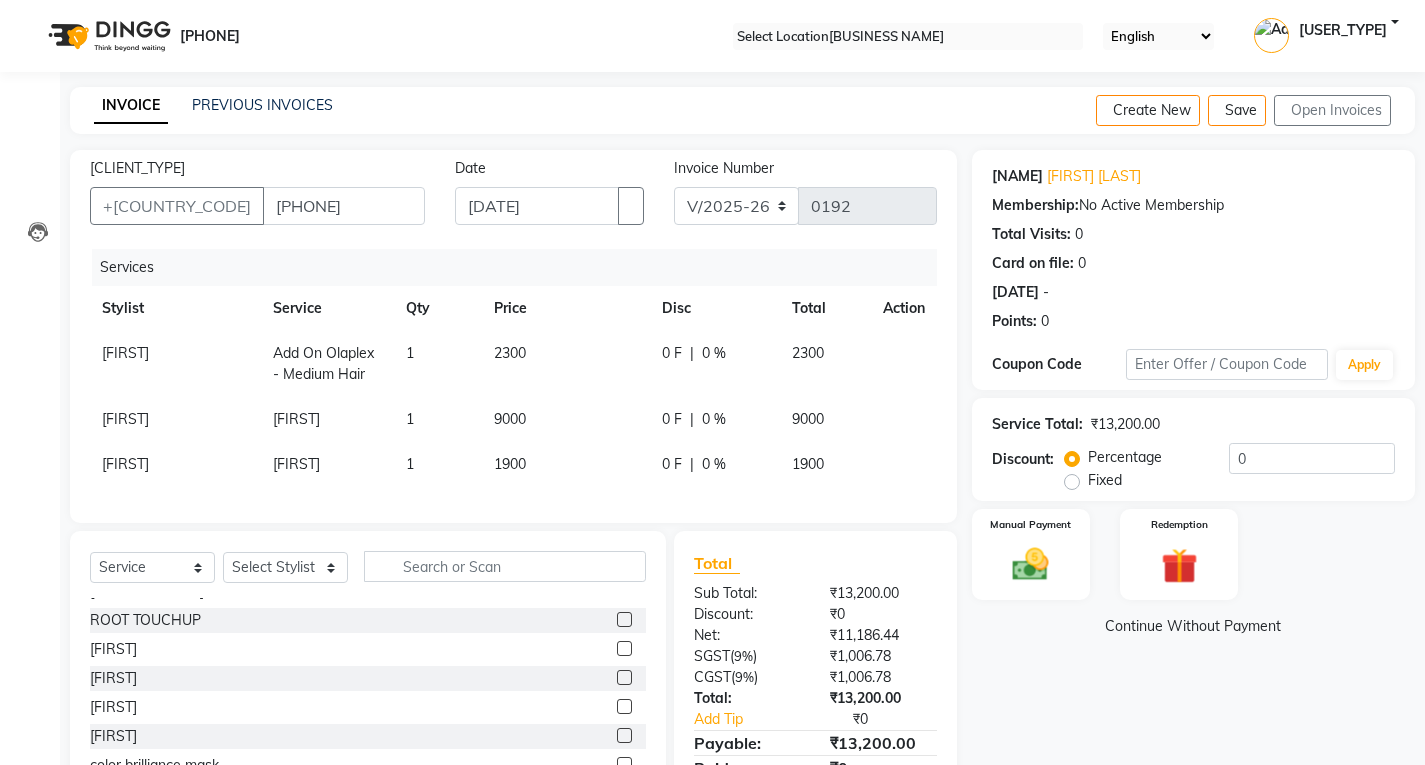 click at bounding box center [624, 677] 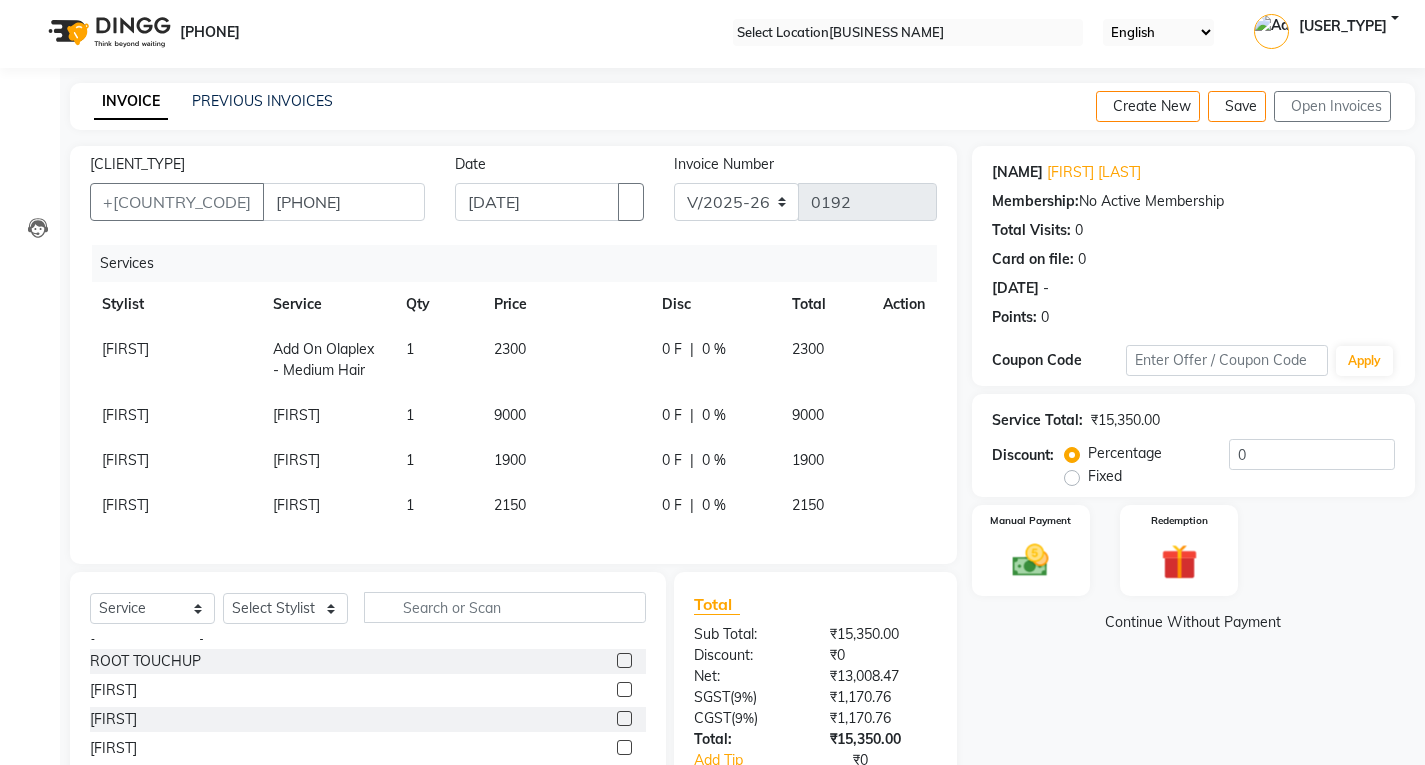 scroll, scrollTop: 0, scrollLeft: 0, axis: both 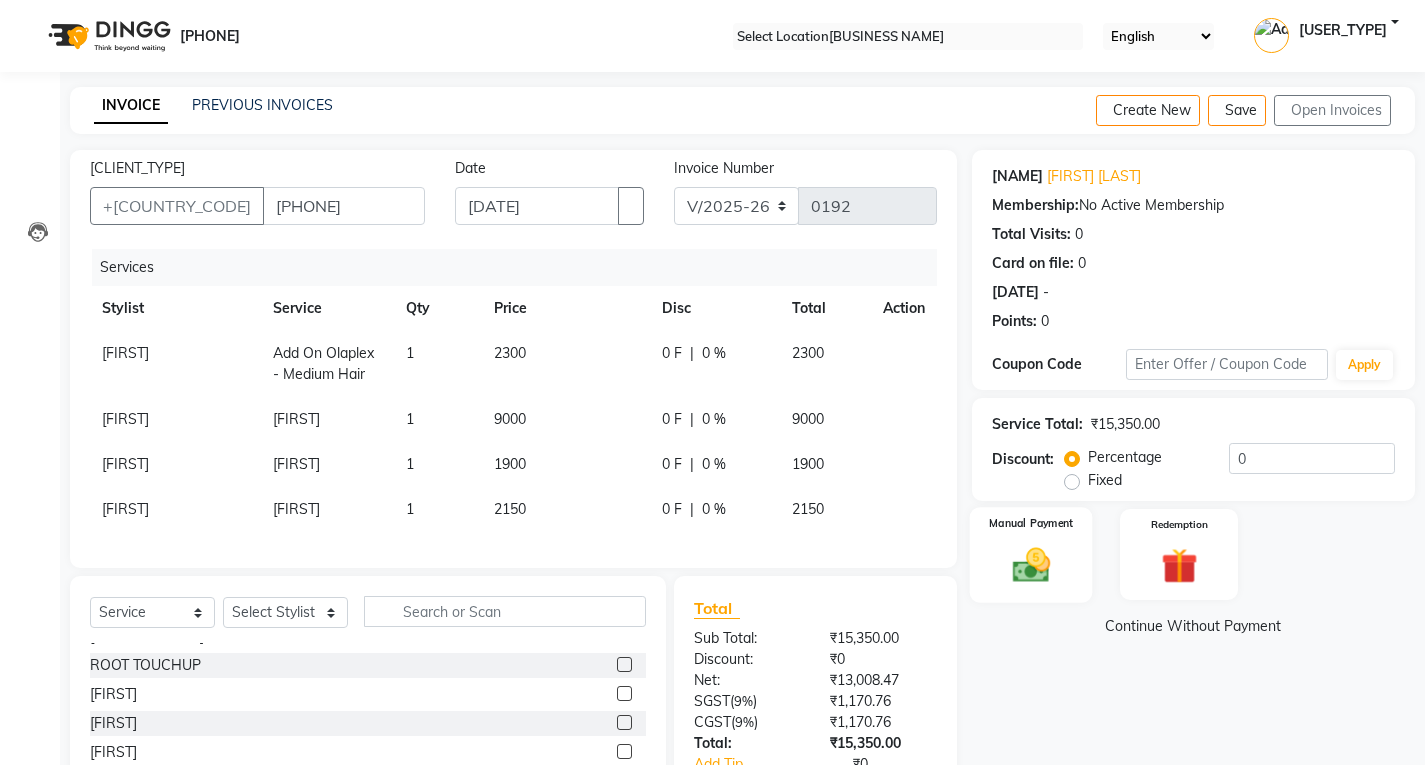 click at bounding box center [1030, 564] 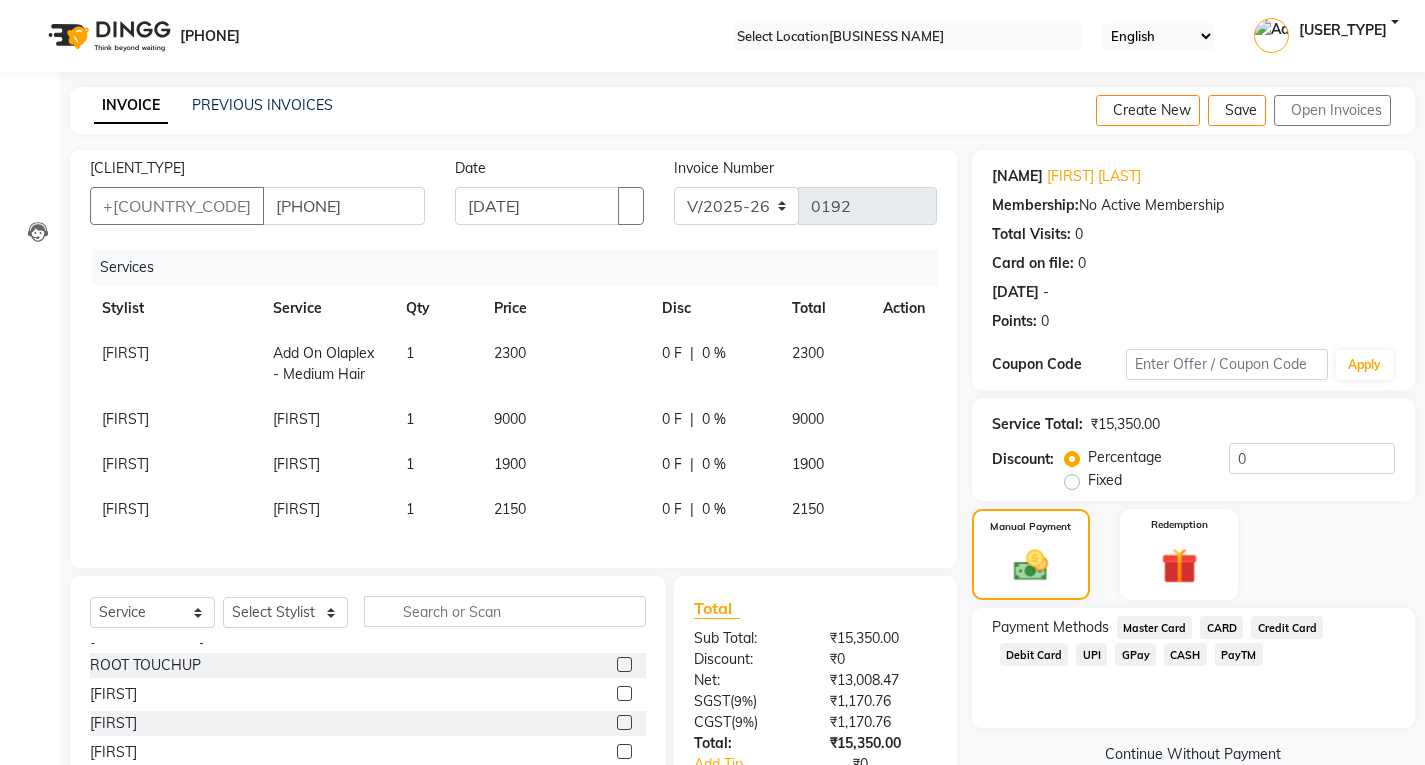 click on "CARD" at bounding box center [1155, 627] 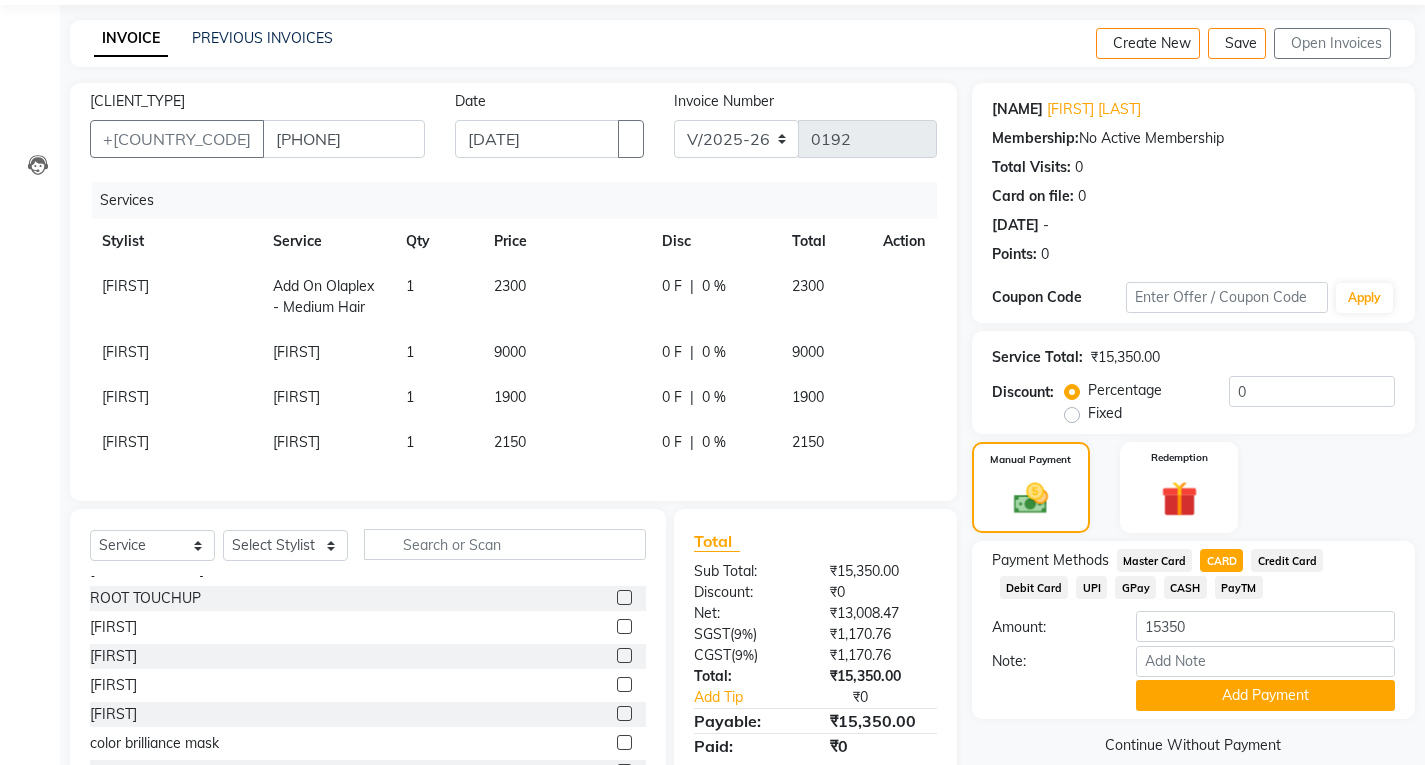 scroll, scrollTop: 213, scrollLeft: 0, axis: vertical 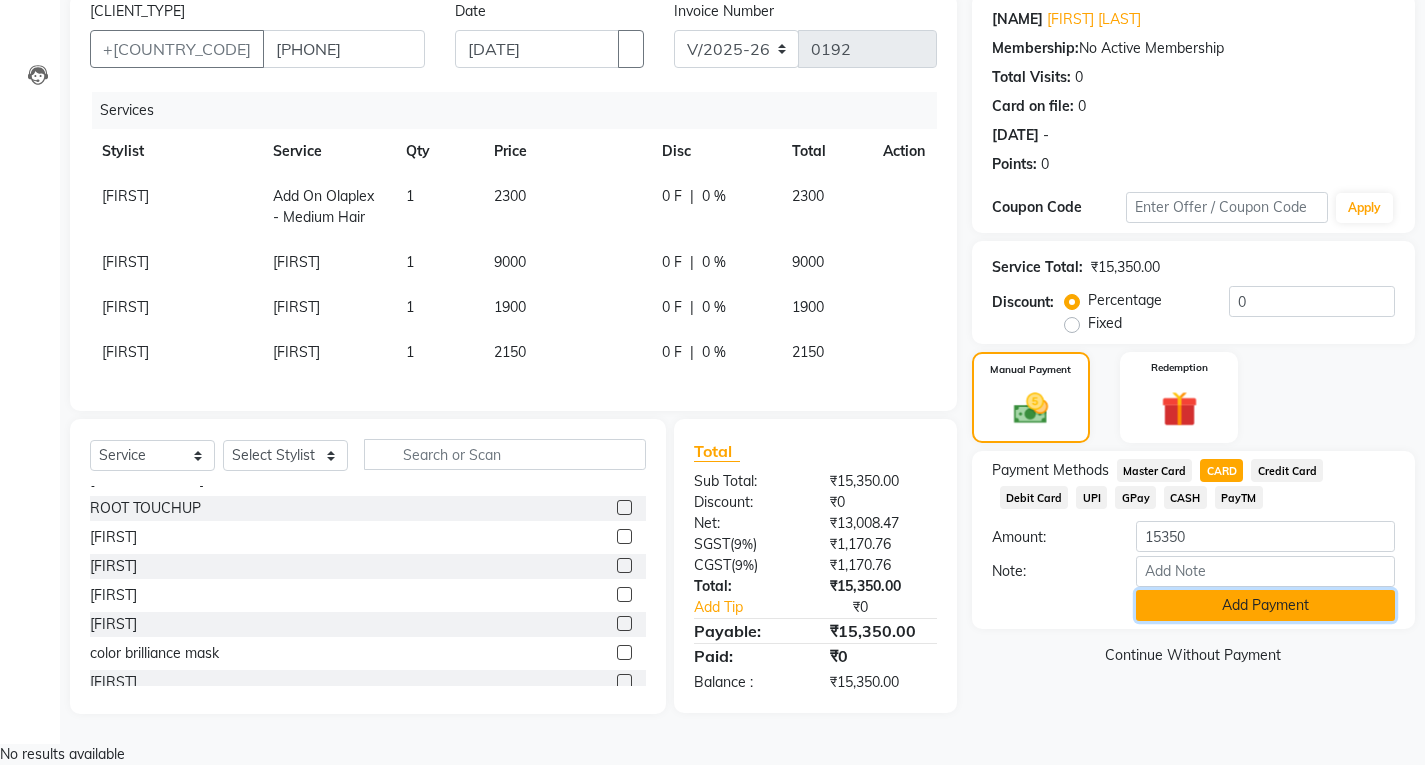 click on "Add Payment" at bounding box center [1265, 605] 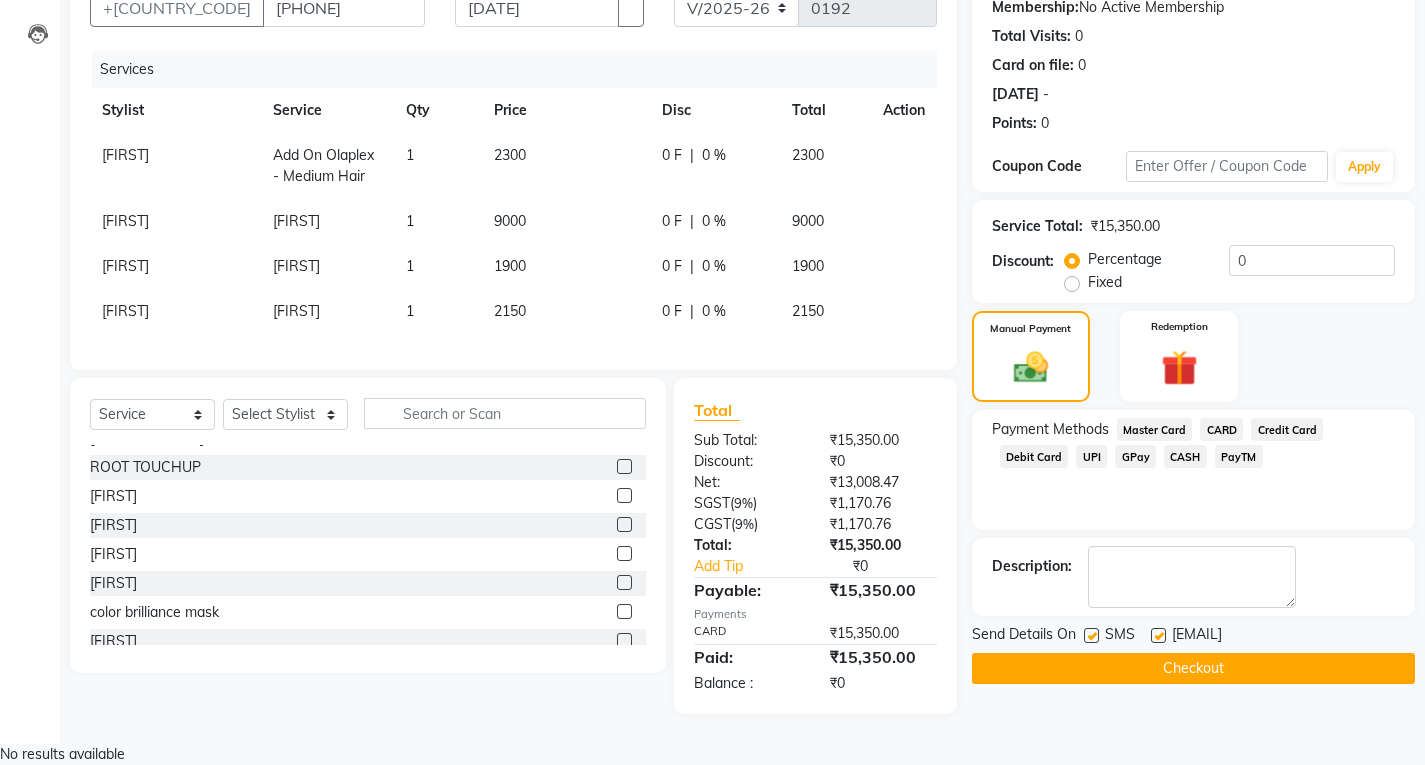 scroll, scrollTop: 254, scrollLeft: 0, axis: vertical 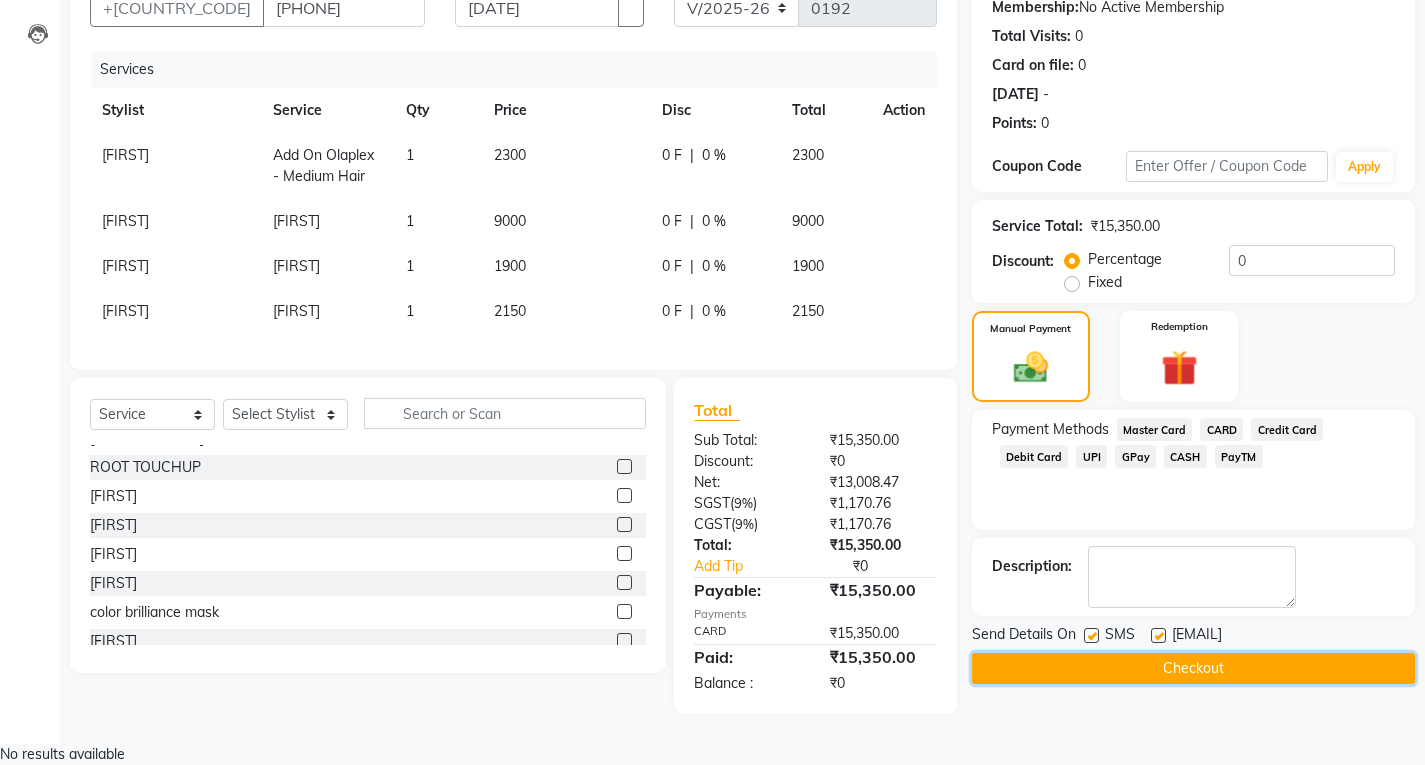 click on "Checkout" at bounding box center [1193, 668] 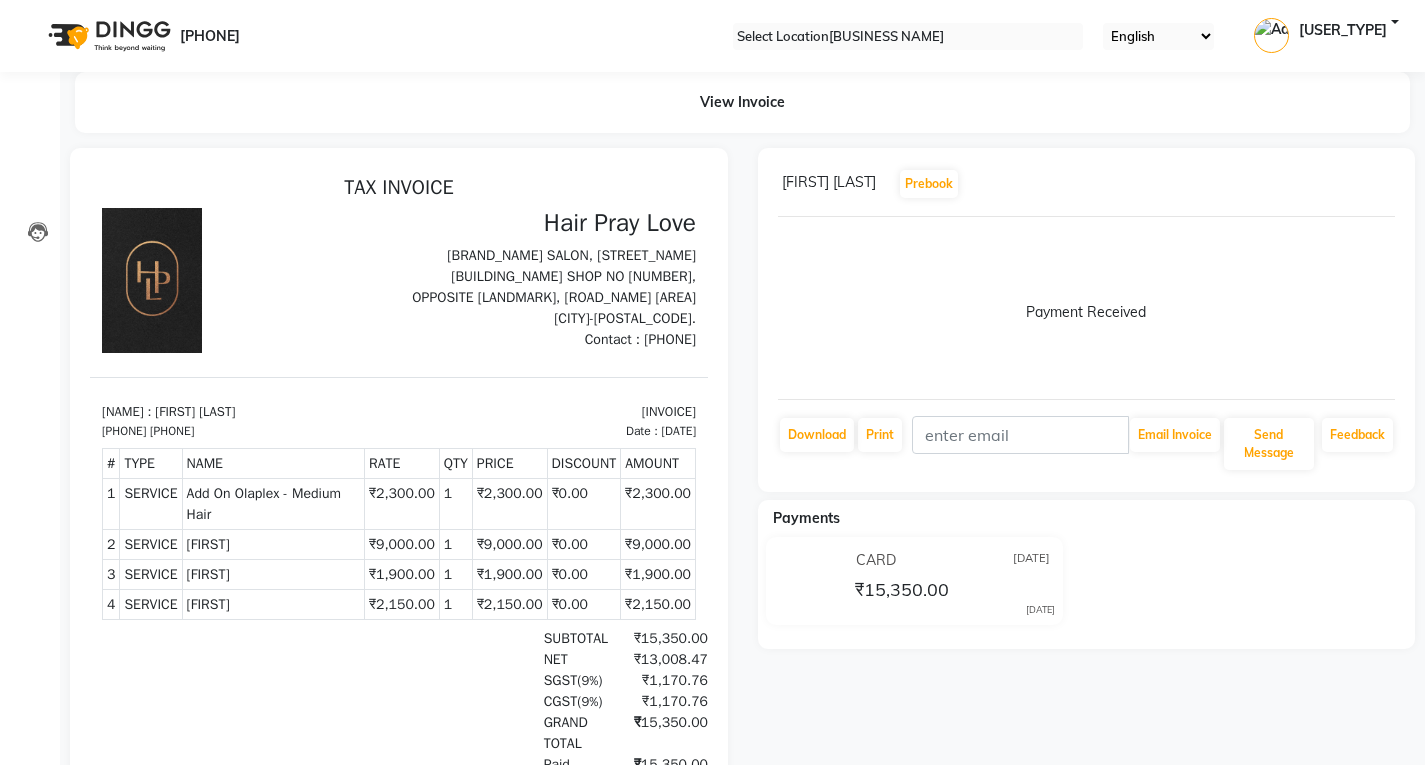 scroll, scrollTop: 0, scrollLeft: 0, axis: both 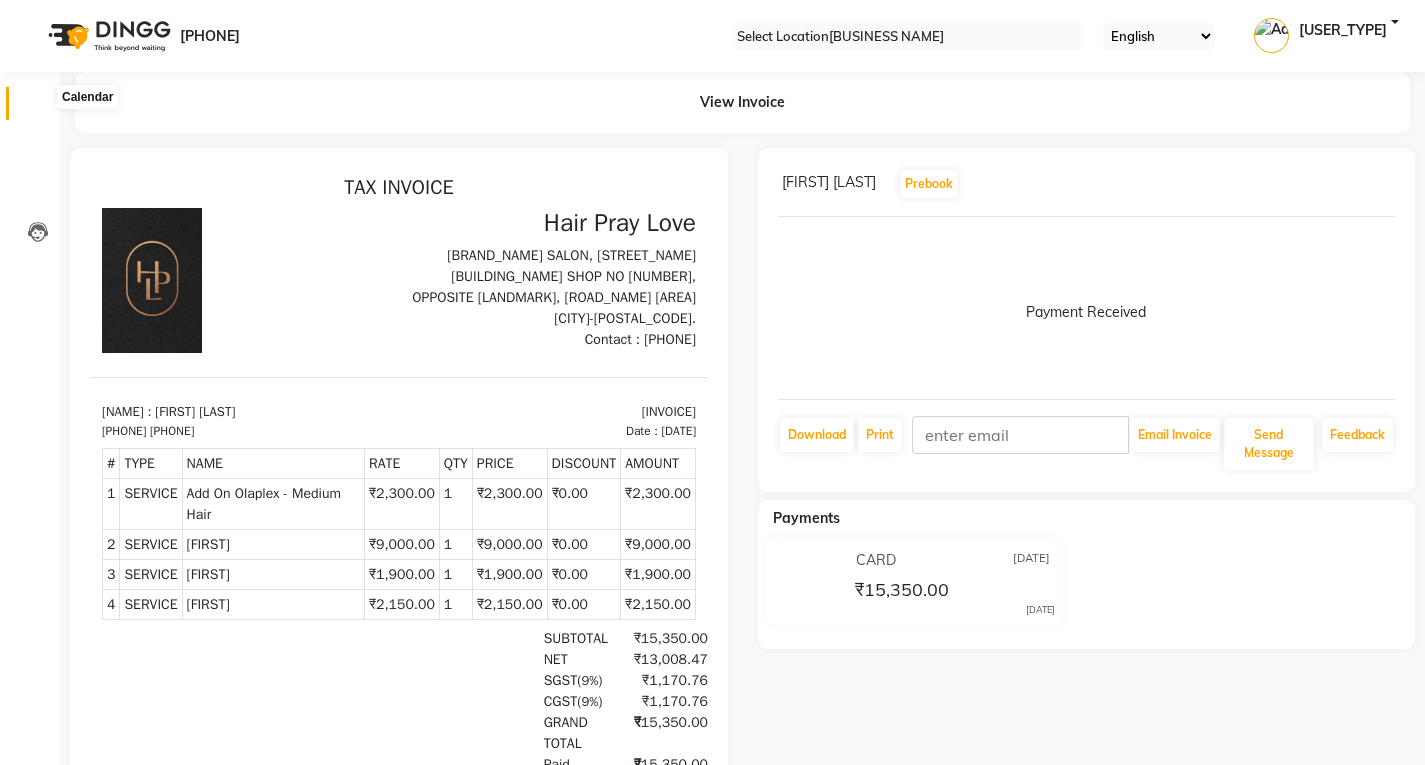 click at bounding box center [38, 108] 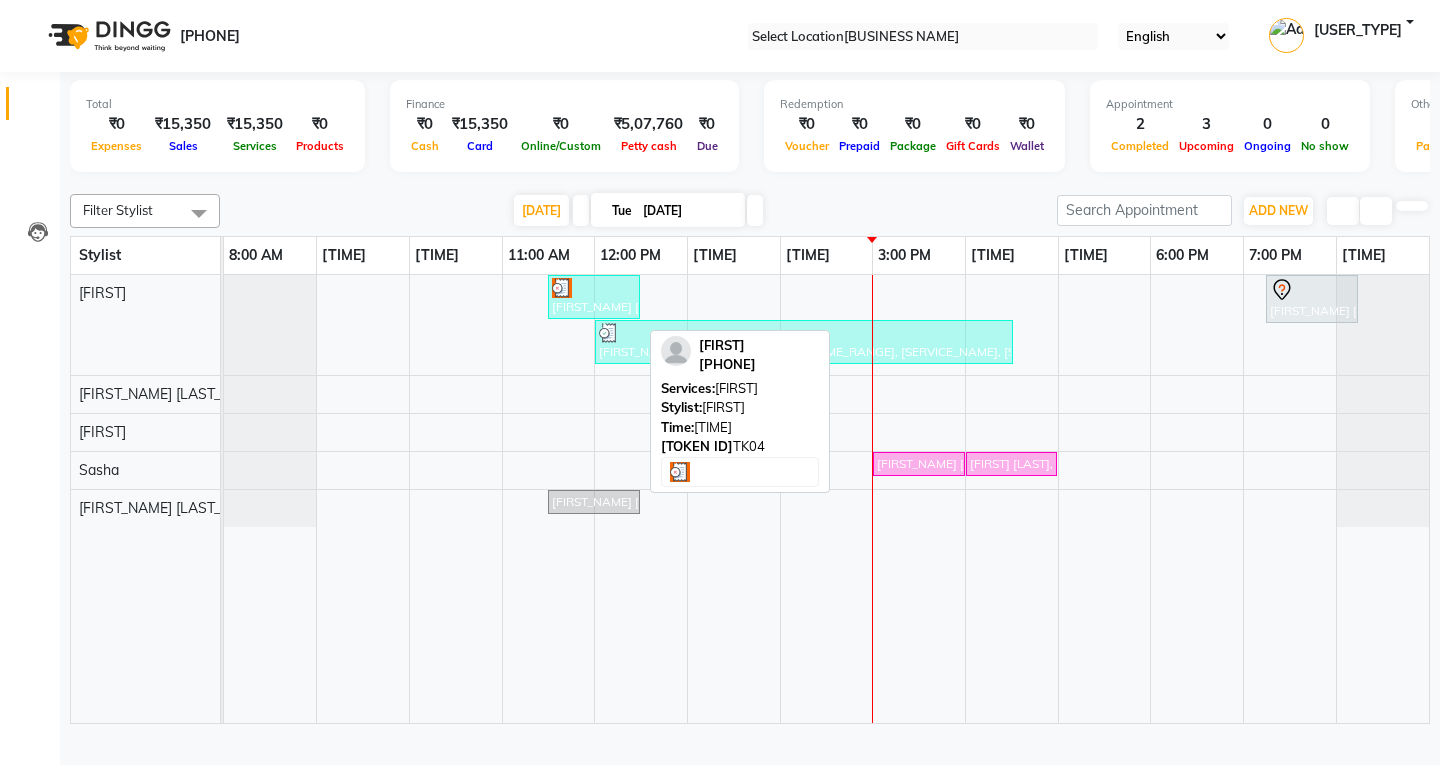 click on "[FIRST_NAME] [LAST_NAME], [CODE], [TIME_RANGE], [SERVICE_TYPE] - [SERVICE_NAME] - [LOCATION_NAME]" at bounding box center (594, 297) 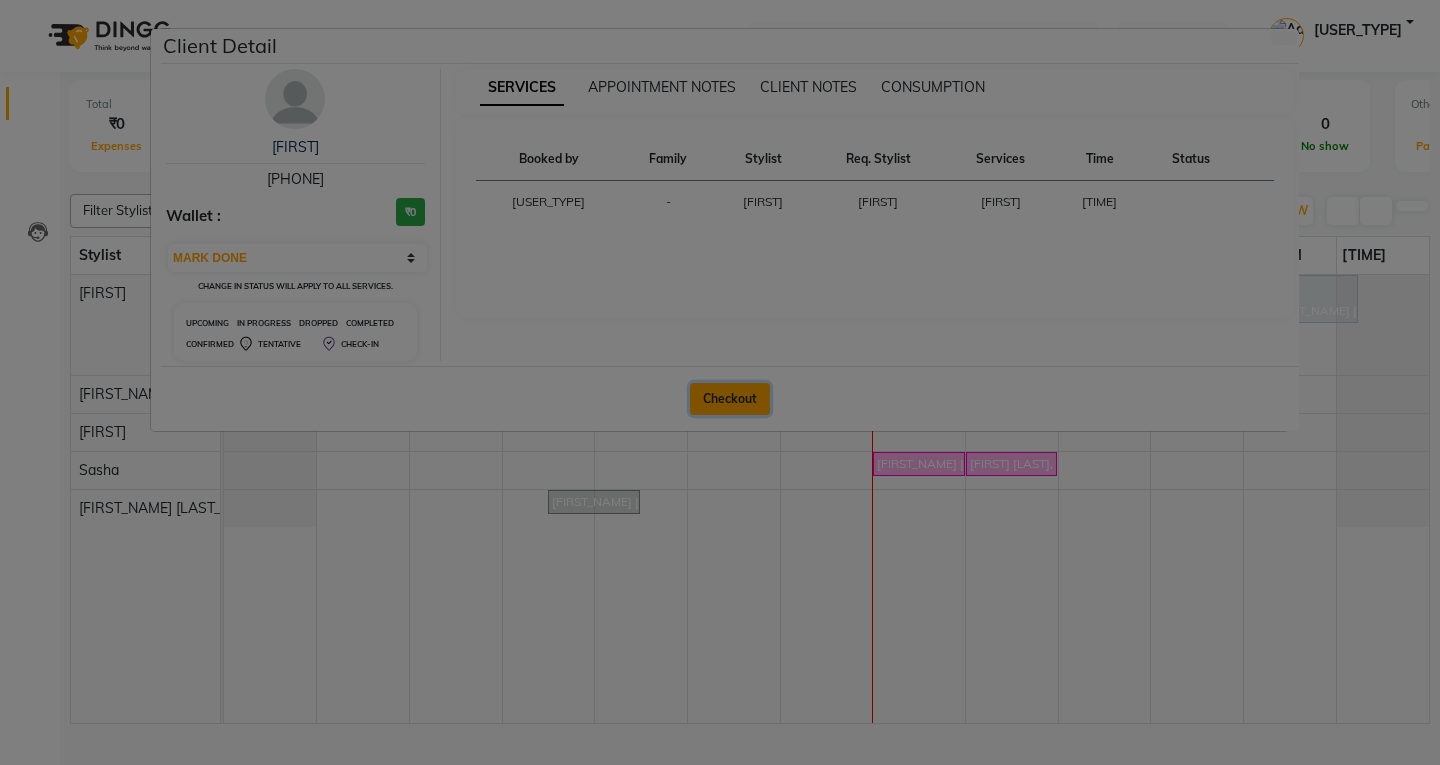 click on "Checkout" at bounding box center (730, 399) 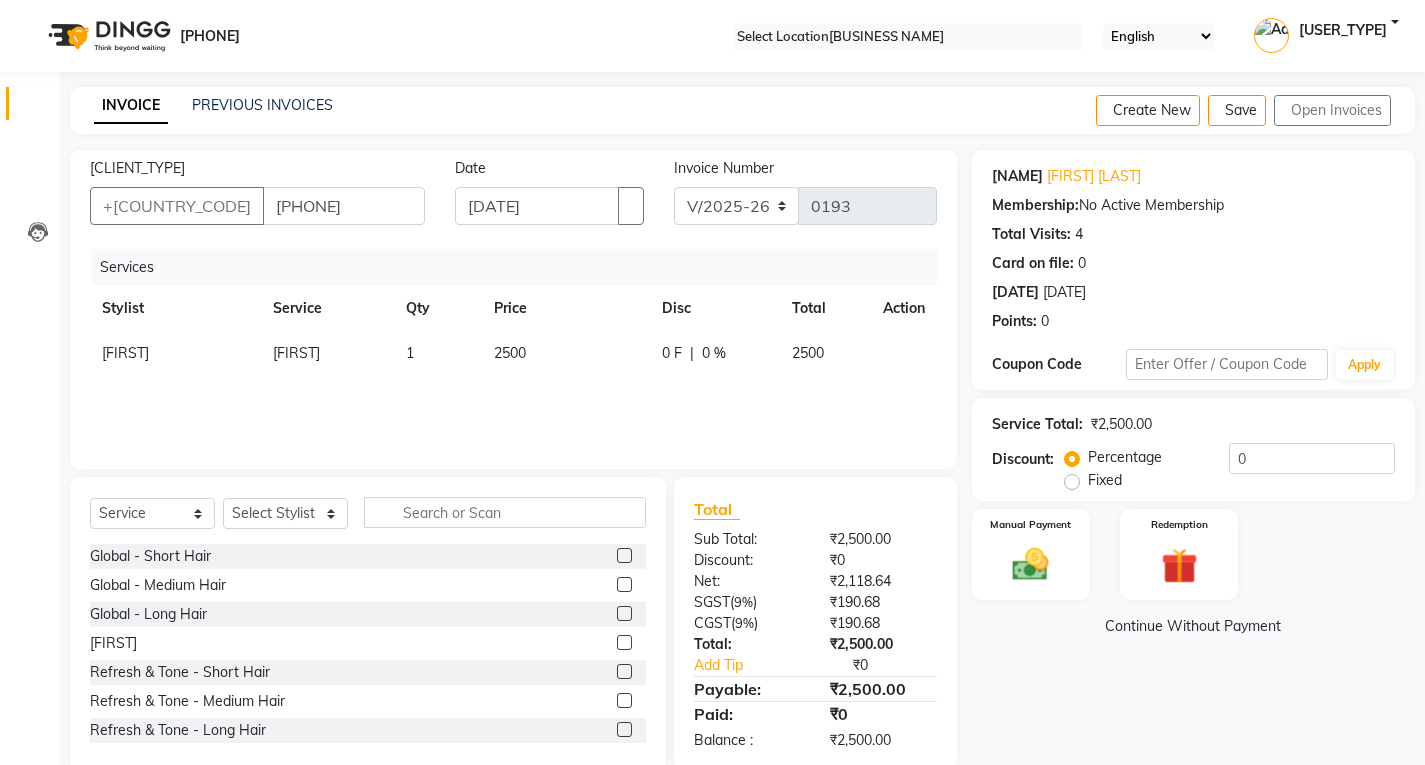 scroll, scrollTop: 36, scrollLeft: 0, axis: vertical 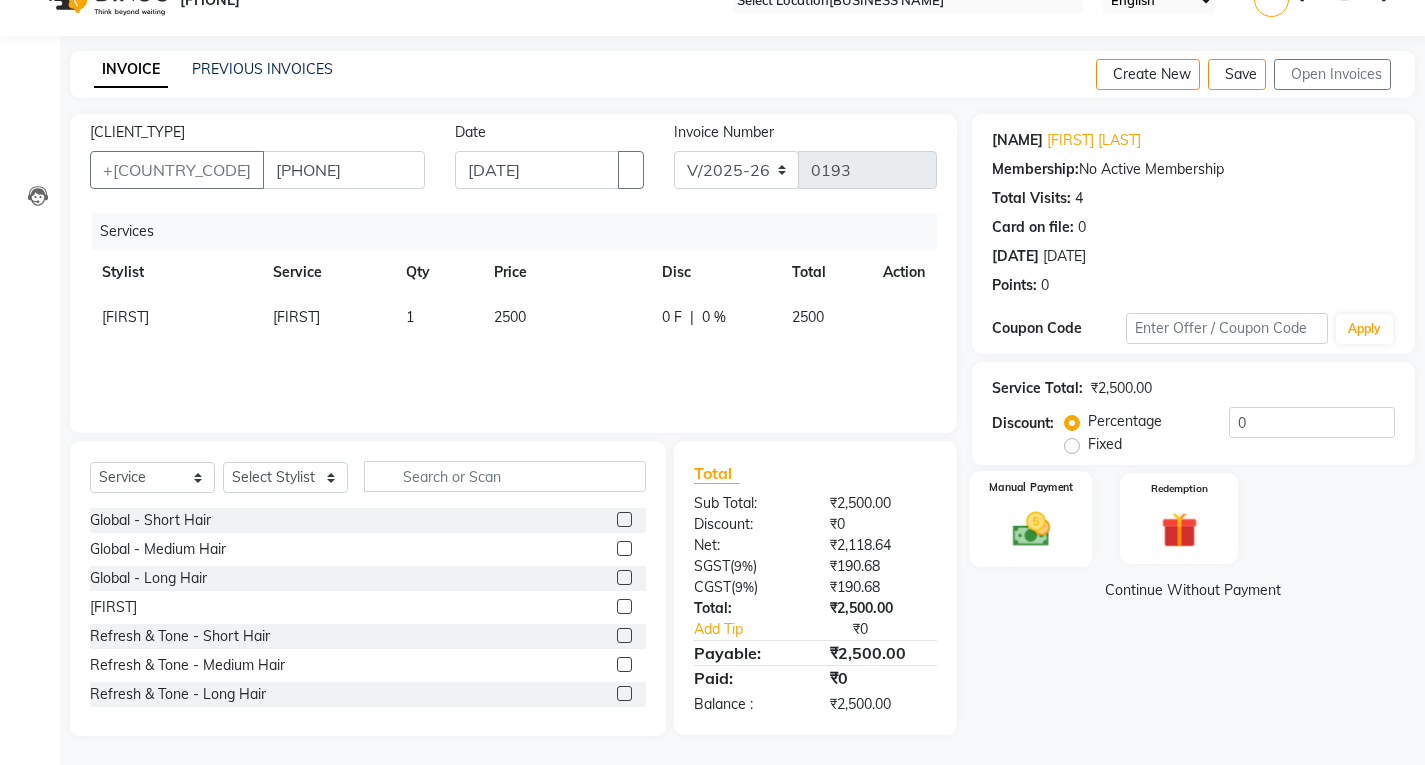 click at bounding box center [1030, 528] 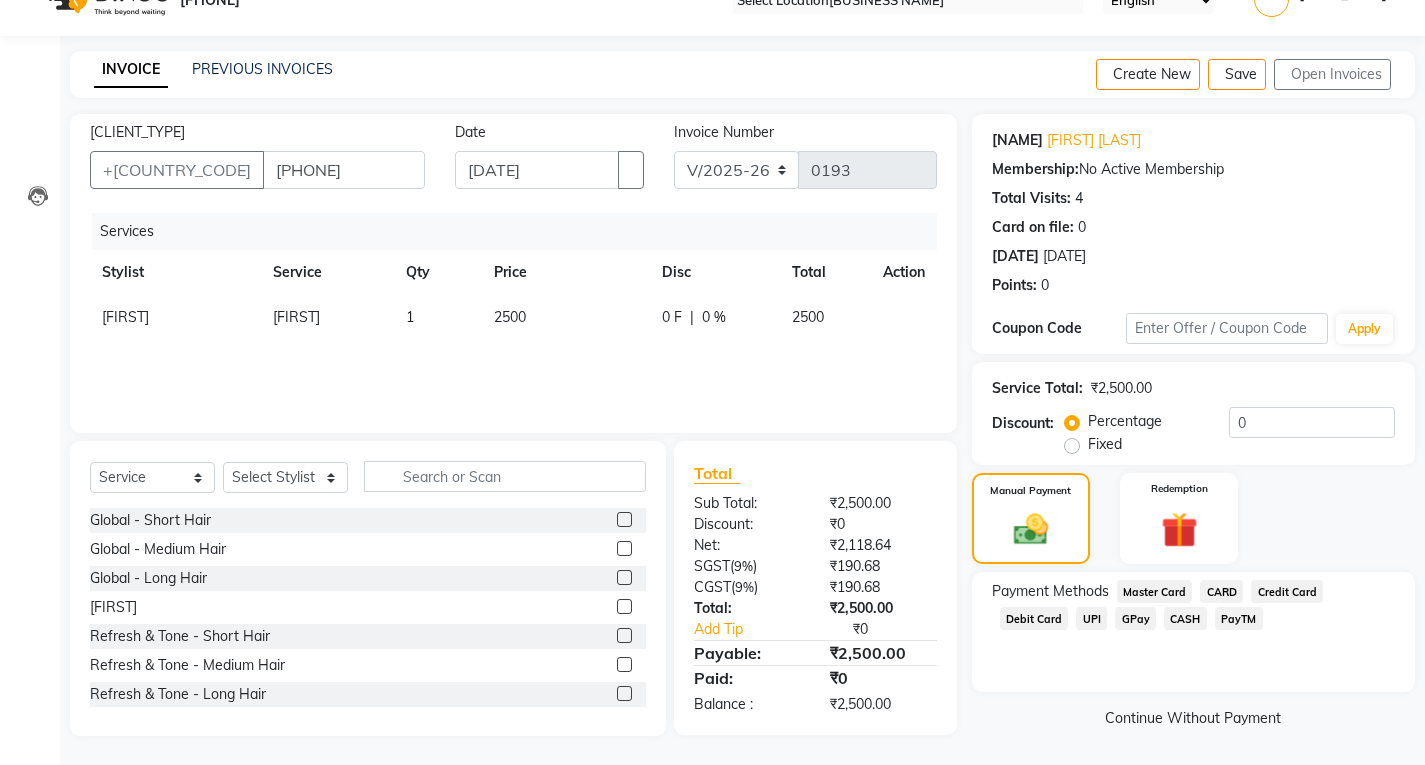 click on "GPay" at bounding box center (1155, 591) 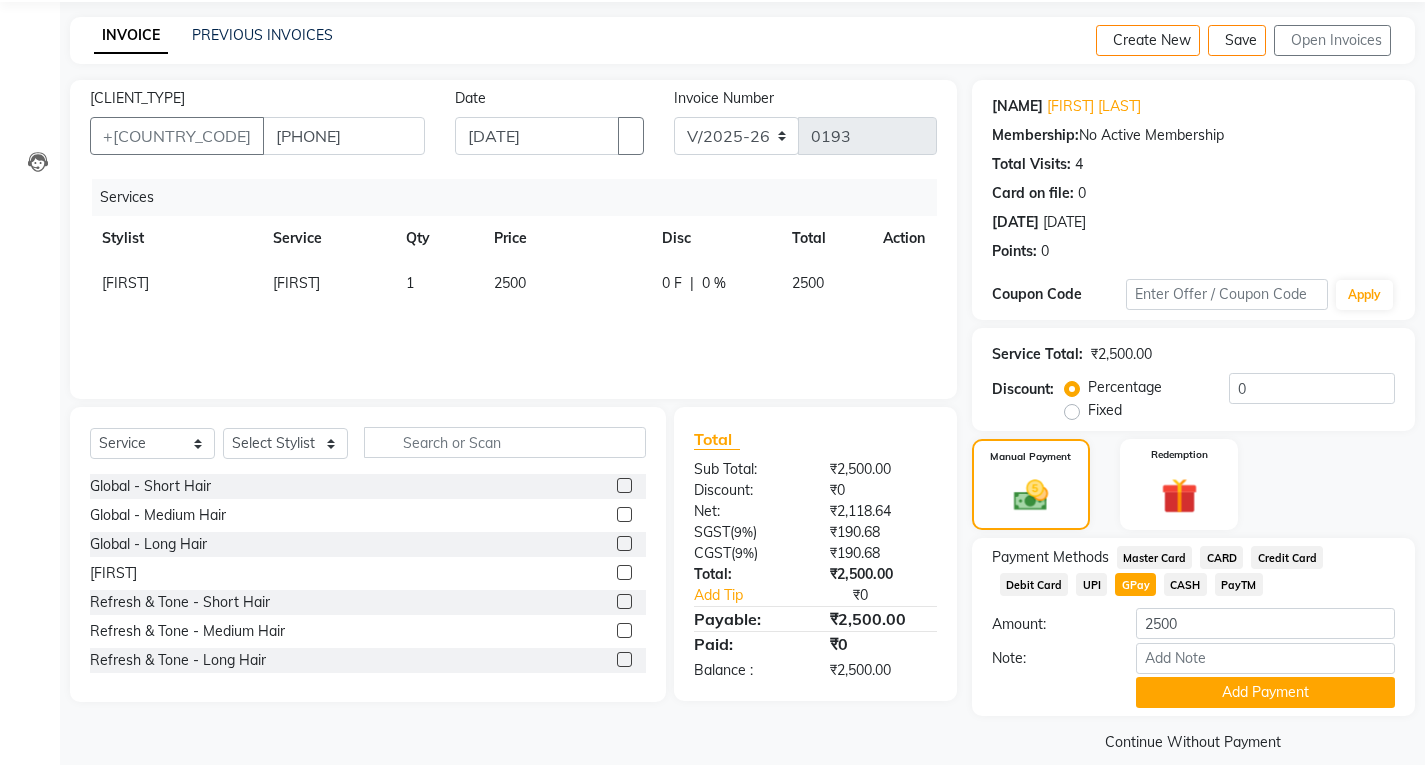 scroll, scrollTop: 97, scrollLeft: 0, axis: vertical 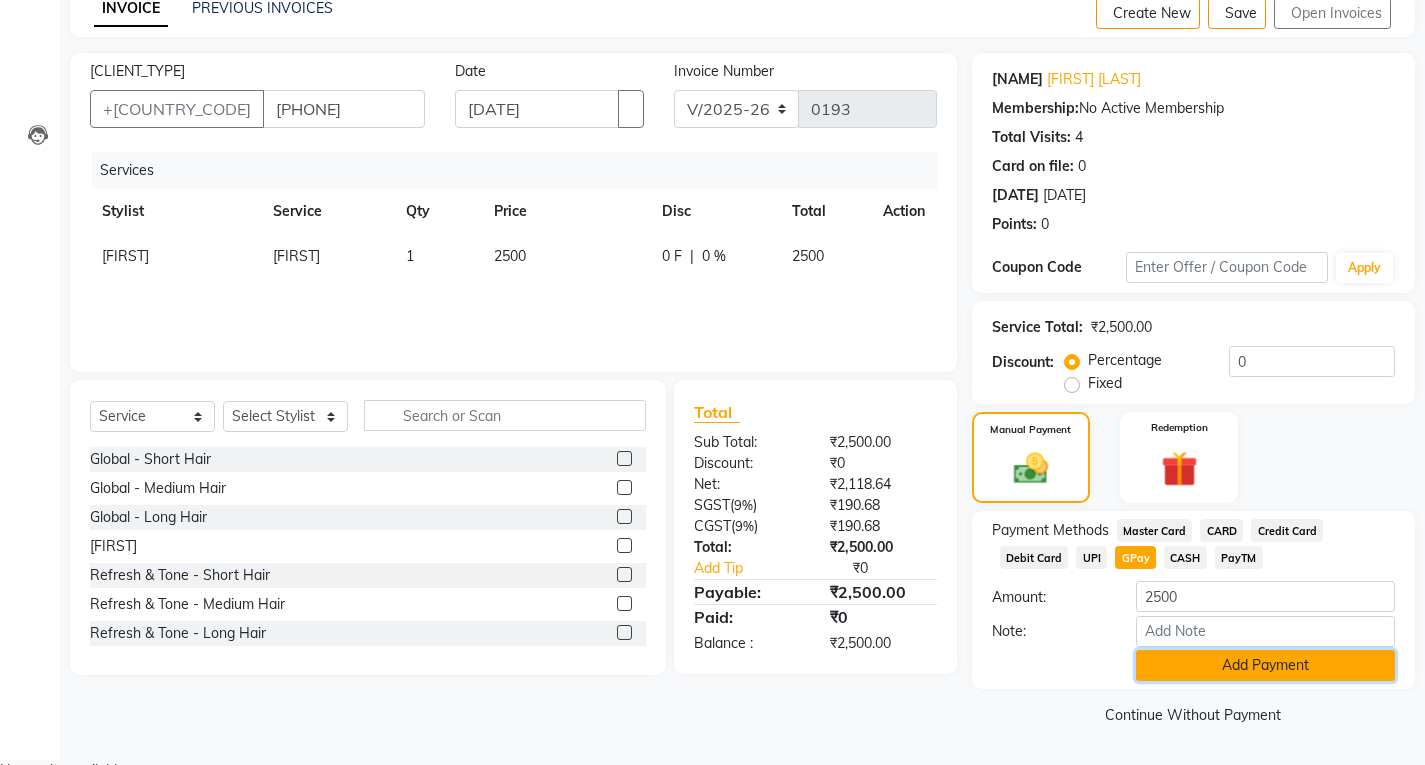 click on "Add Payment" at bounding box center [1265, 665] 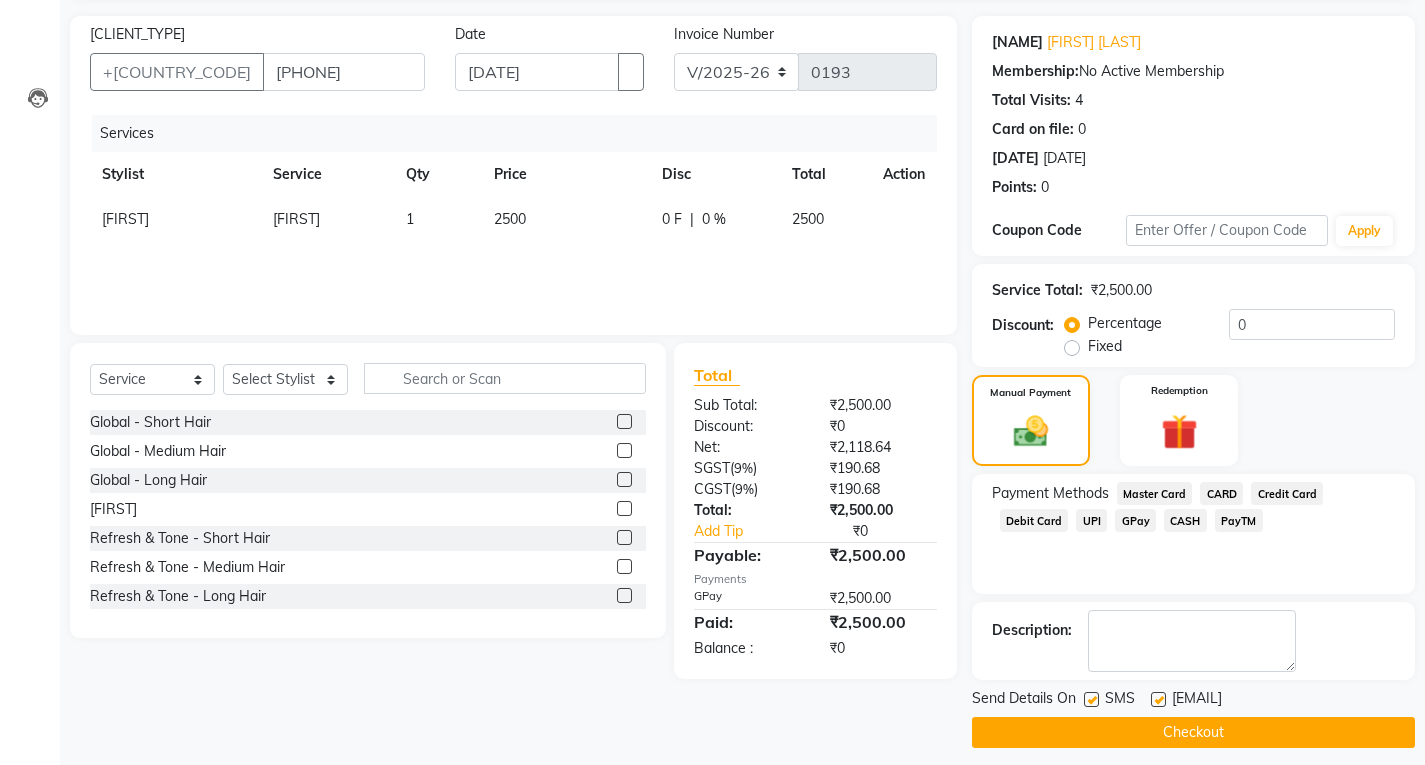 scroll, scrollTop: 154, scrollLeft: 0, axis: vertical 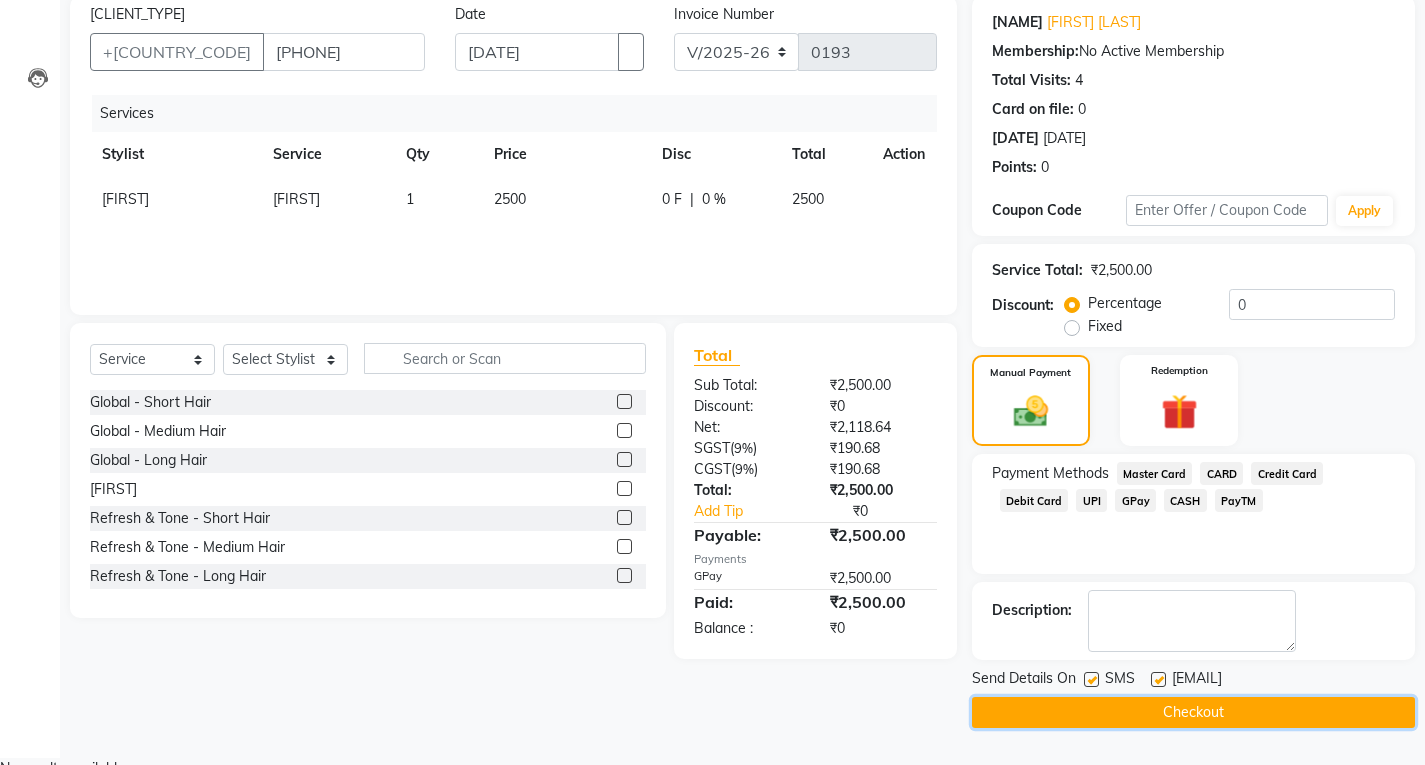 click on "Checkout" at bounding box center (1193, 712) 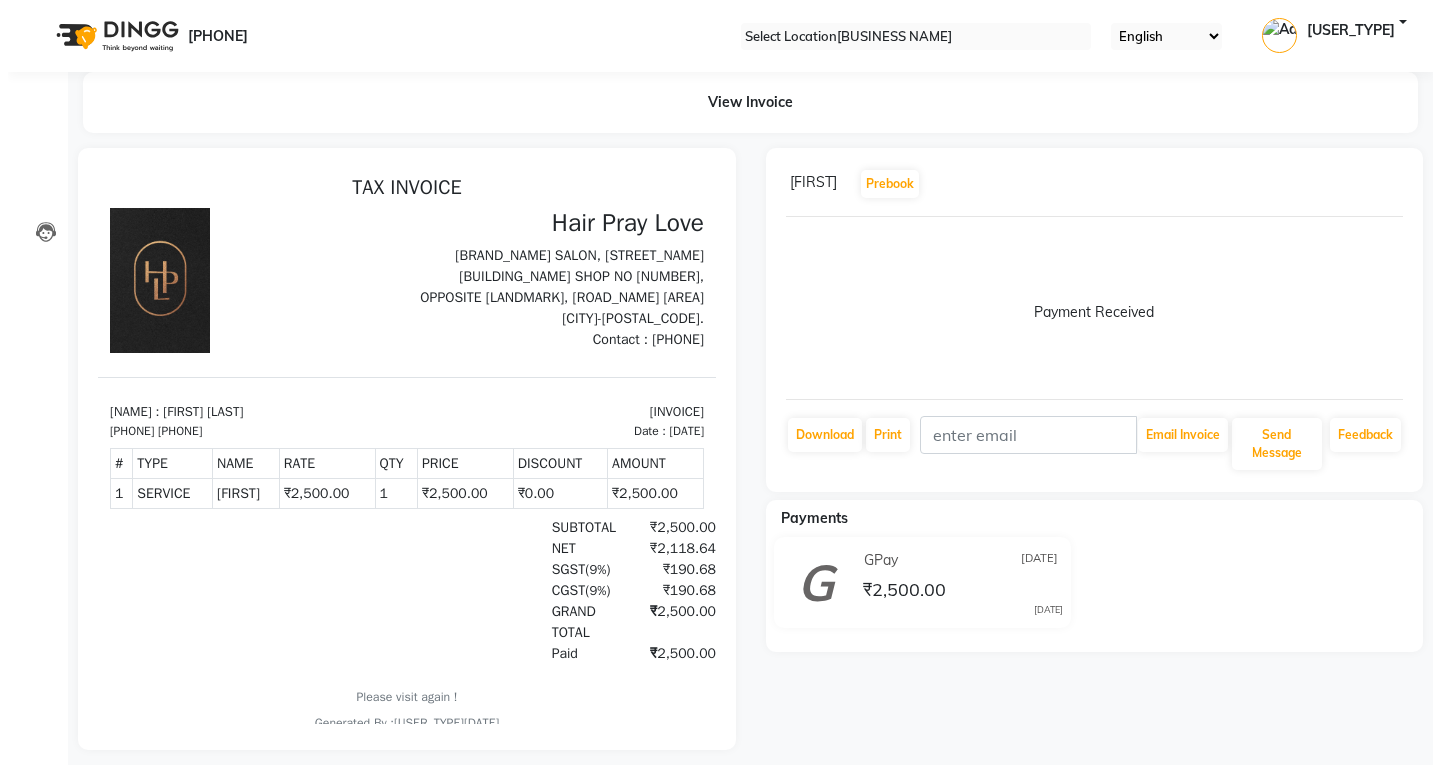scroll, scrollTop: 0, scrollLeft: 0, axis: both 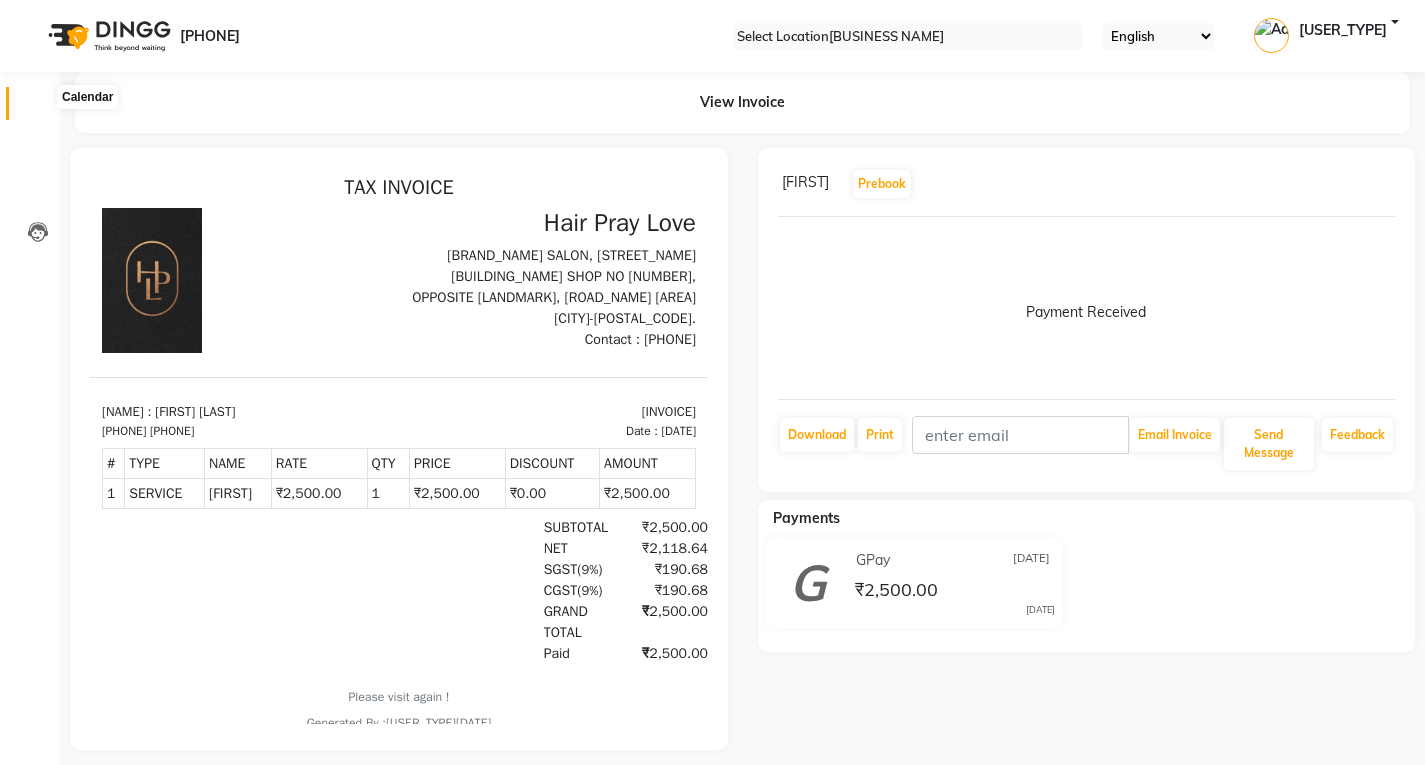 click at bounding box center (38, 108) 